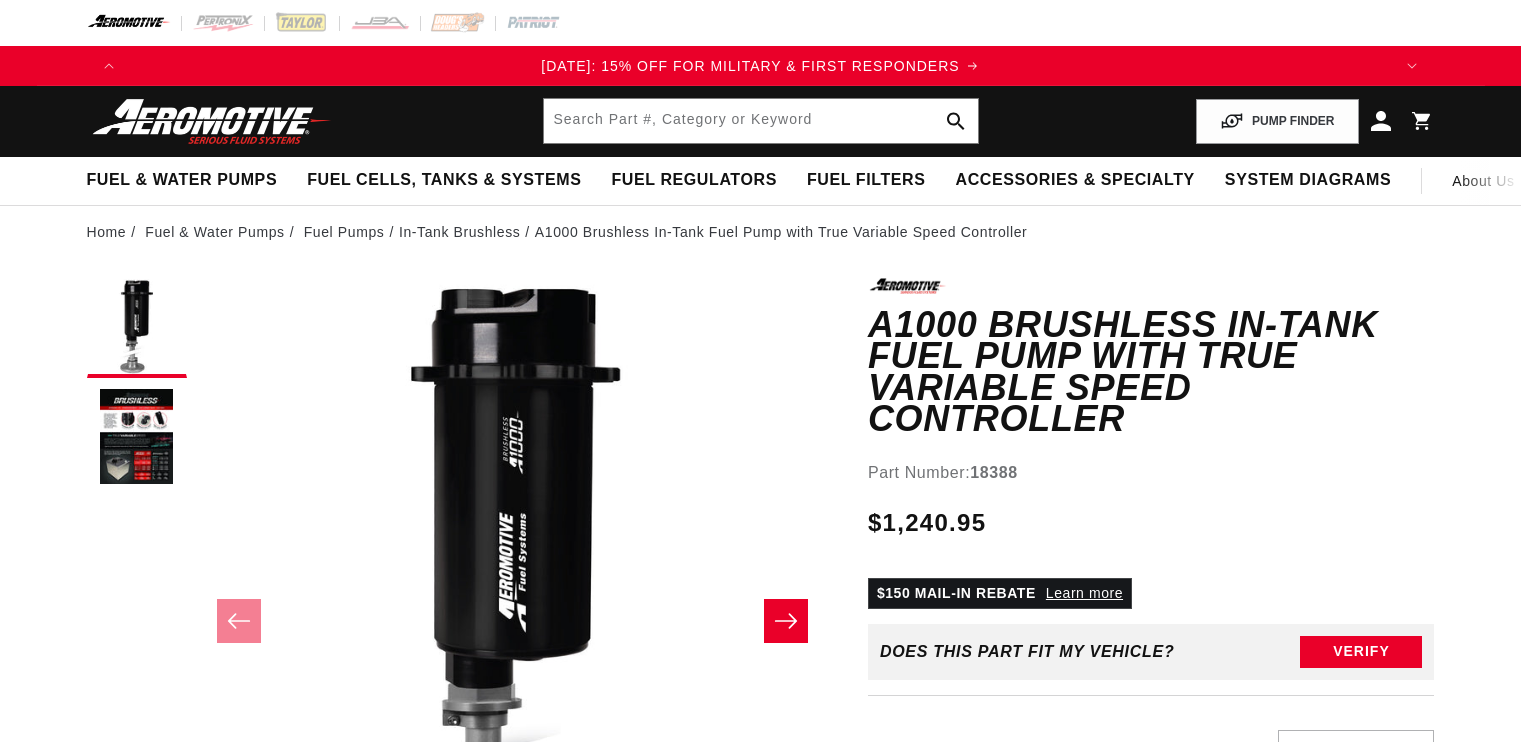 scroll, scrollTop: 0, scrollLeft: 0, axis: both 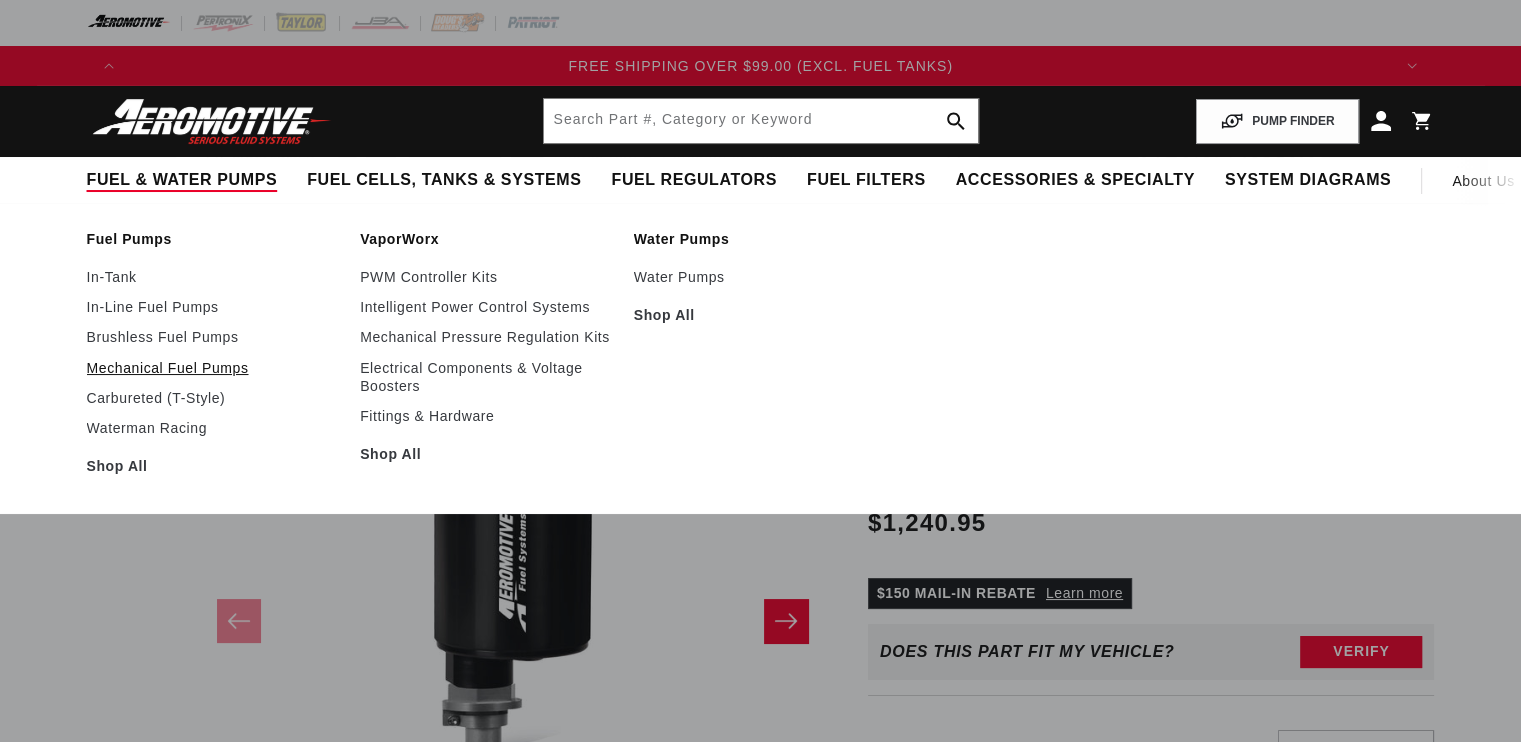 click on "Mechanical Fuel Pumps" at bounding box center (214, 368) 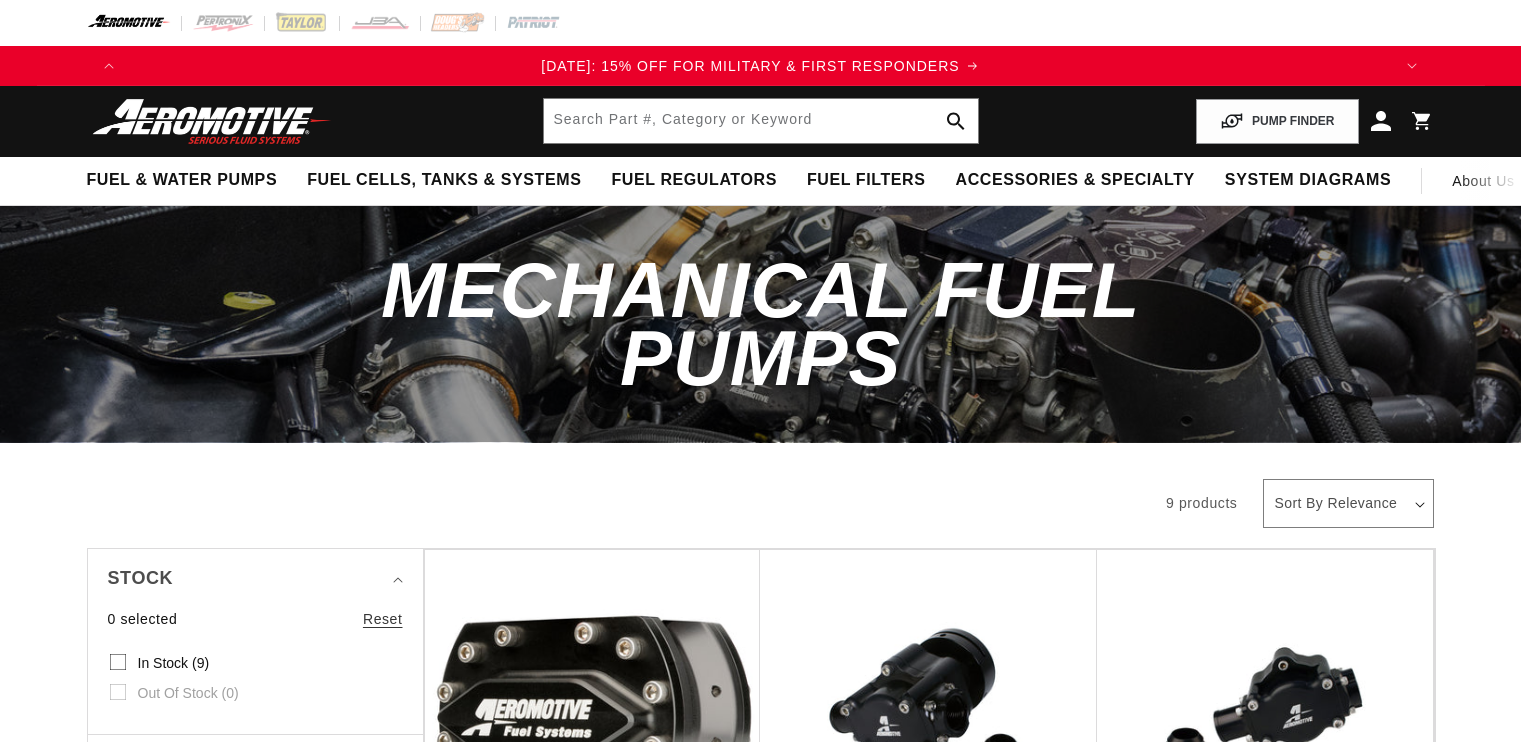scroll, scrollTop: 0, scrollLeft: 0, axis: both 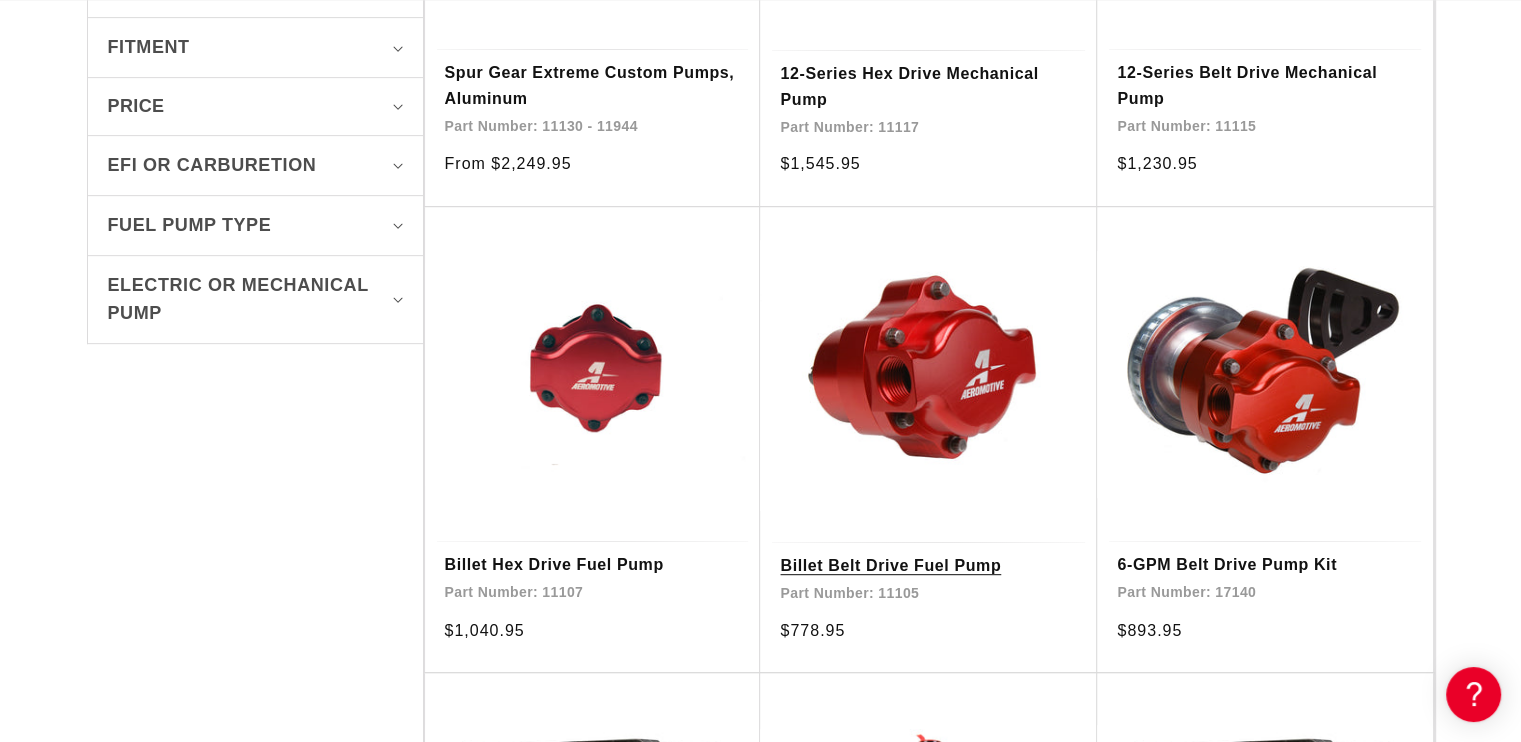 click on "Billet Belt Drive Fuel Pump" at bounding box center [928, 566] 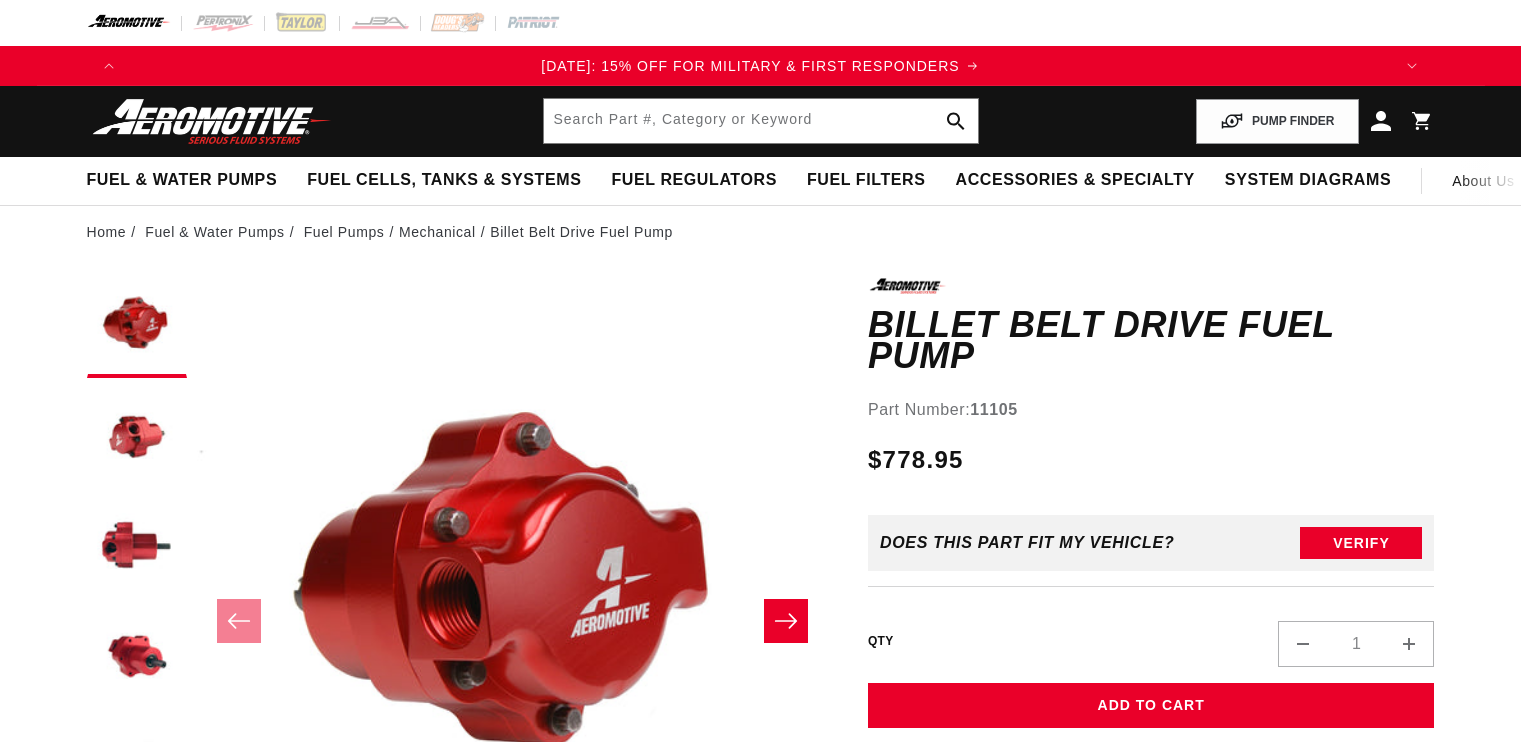 scroll, scrollTop: 0, scrollLeft: 0, axis: both 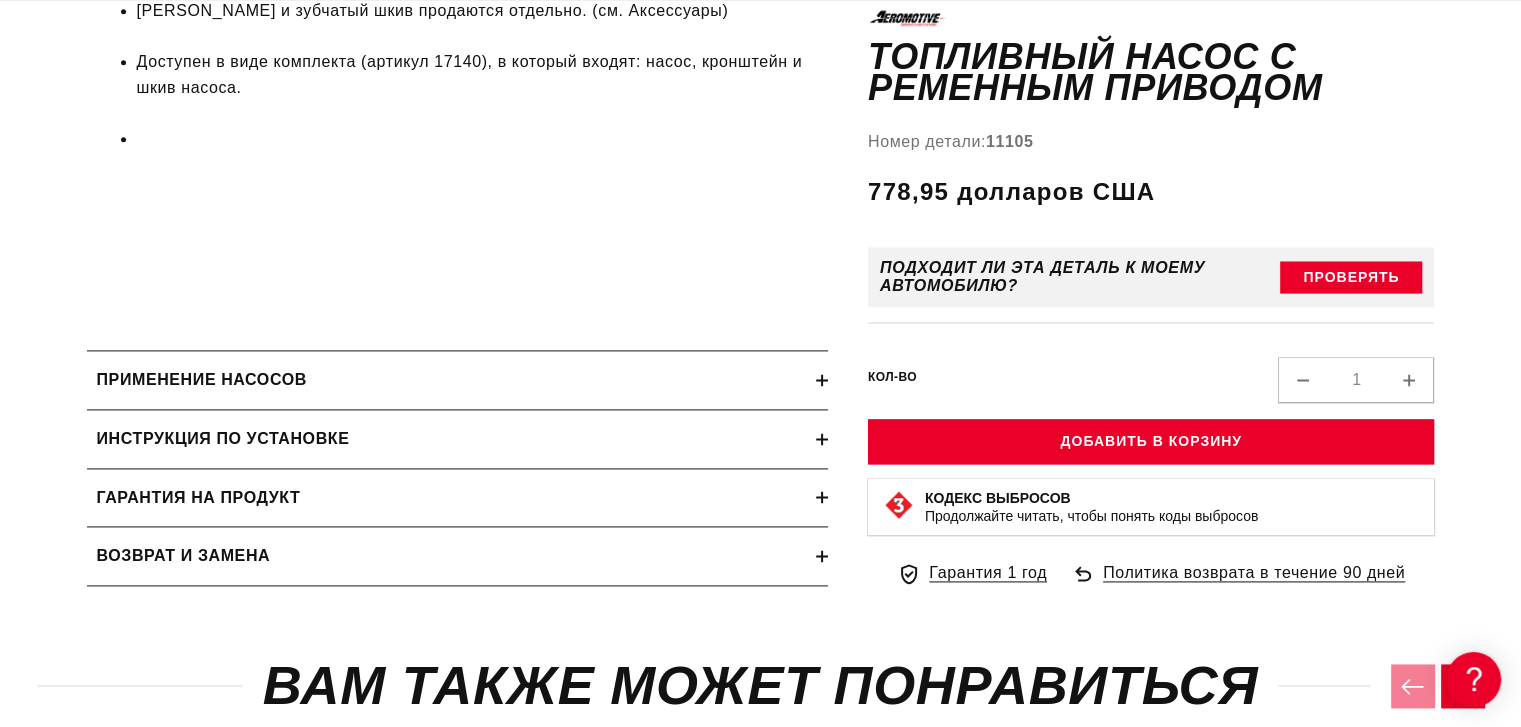 click on "Применение насосов" at bounding box center [451, 380] 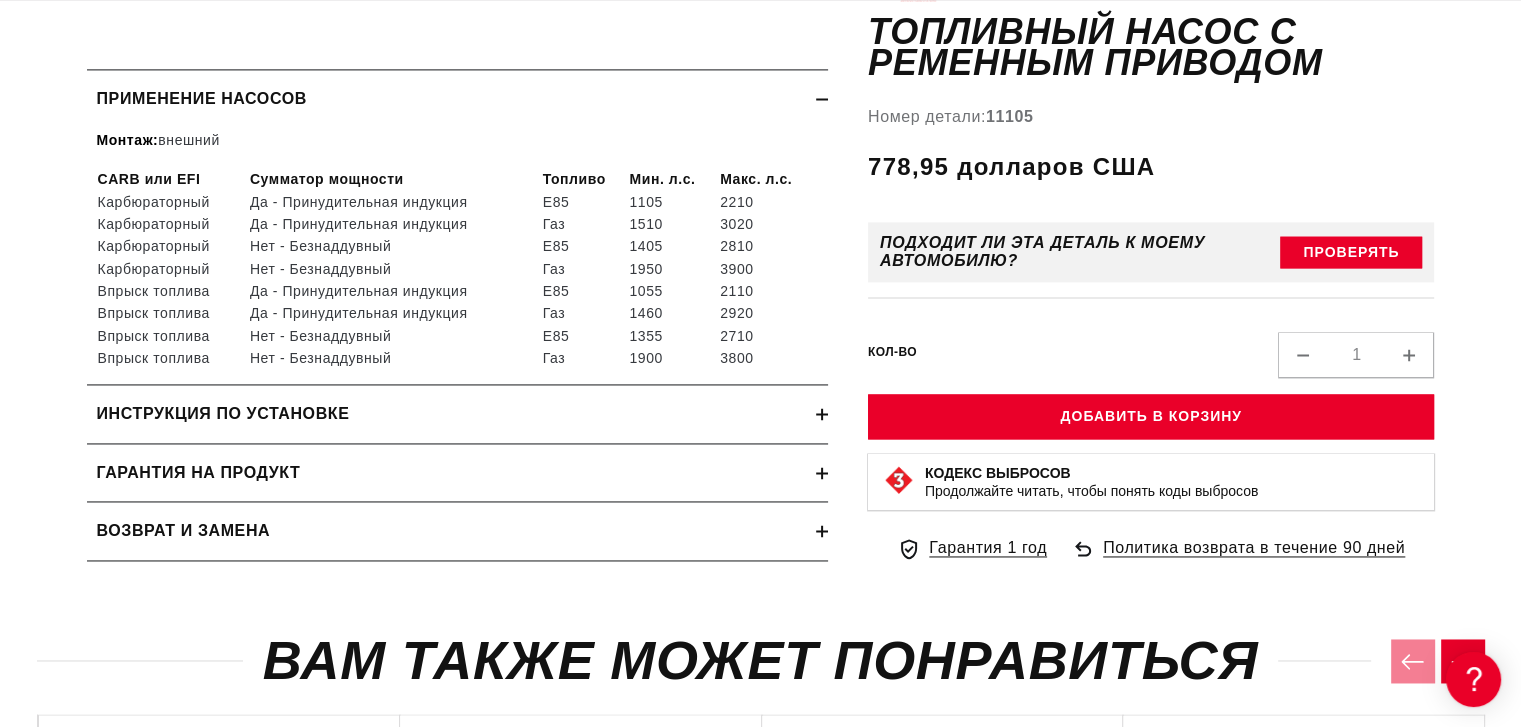 click on "Инструкция по установке" at bounding box center (223, 413) 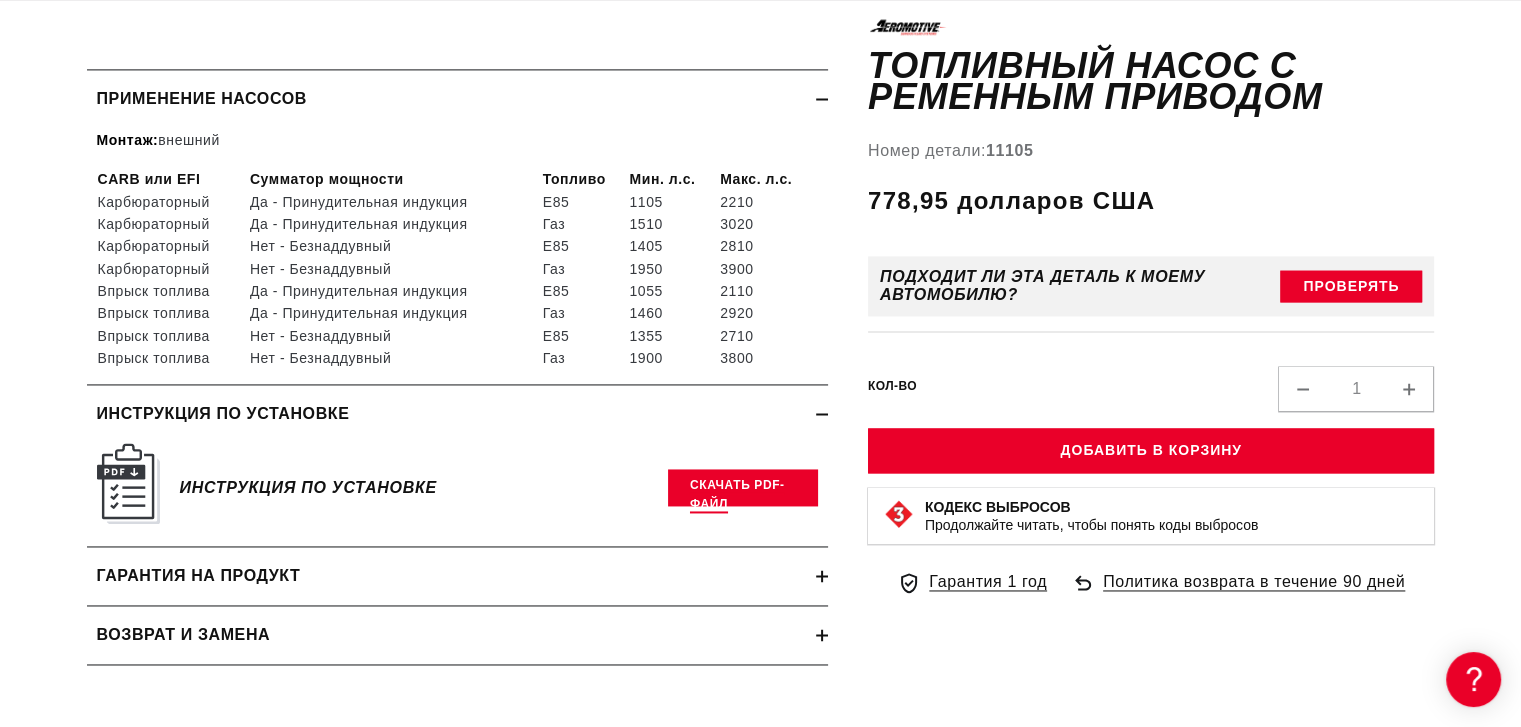 click on "Скачать PDF-файл" at bounding box center (737, 494) 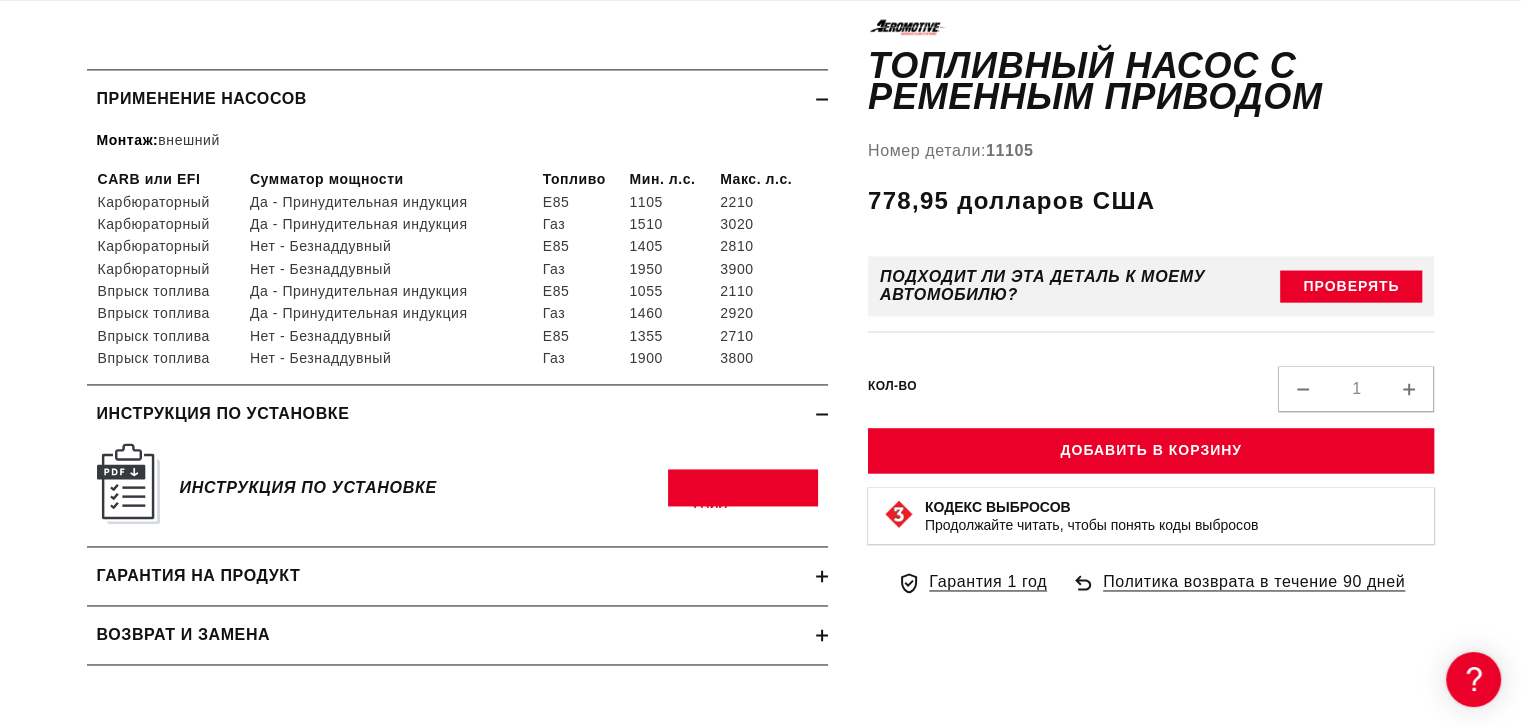 scroll, scrollTop: 0, scrollLeft: 520, axis: horizontal 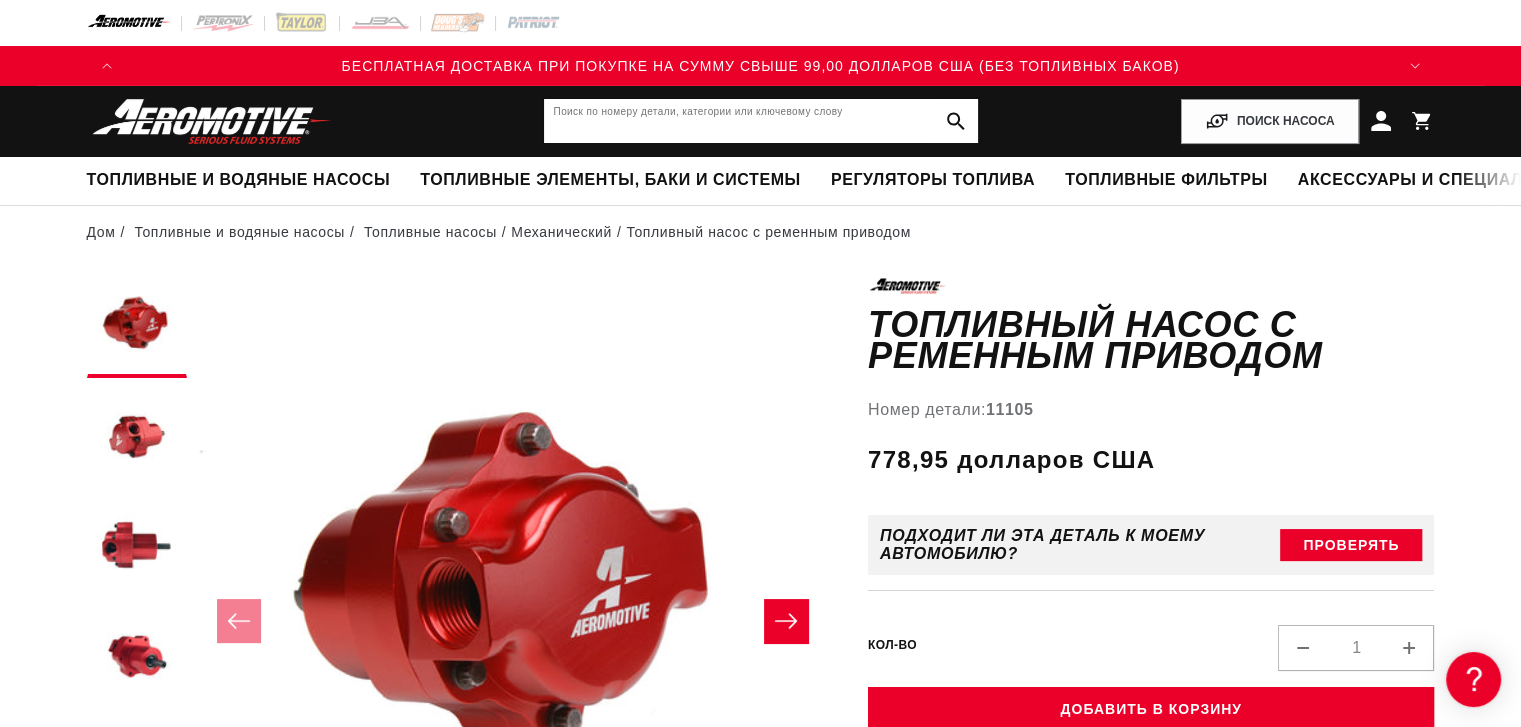 click 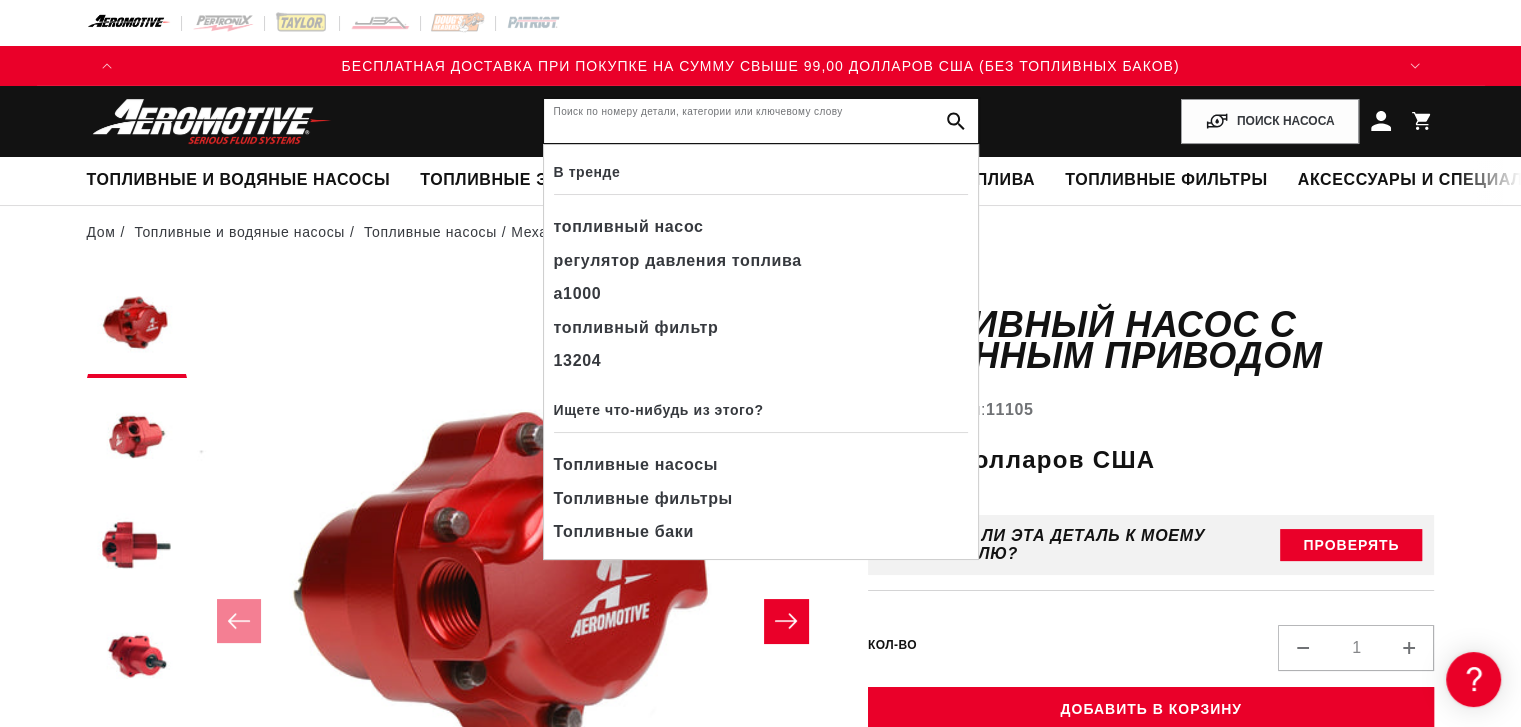 paste on "Aeromotive p/n 13110 Fuel Pressure Regulator." 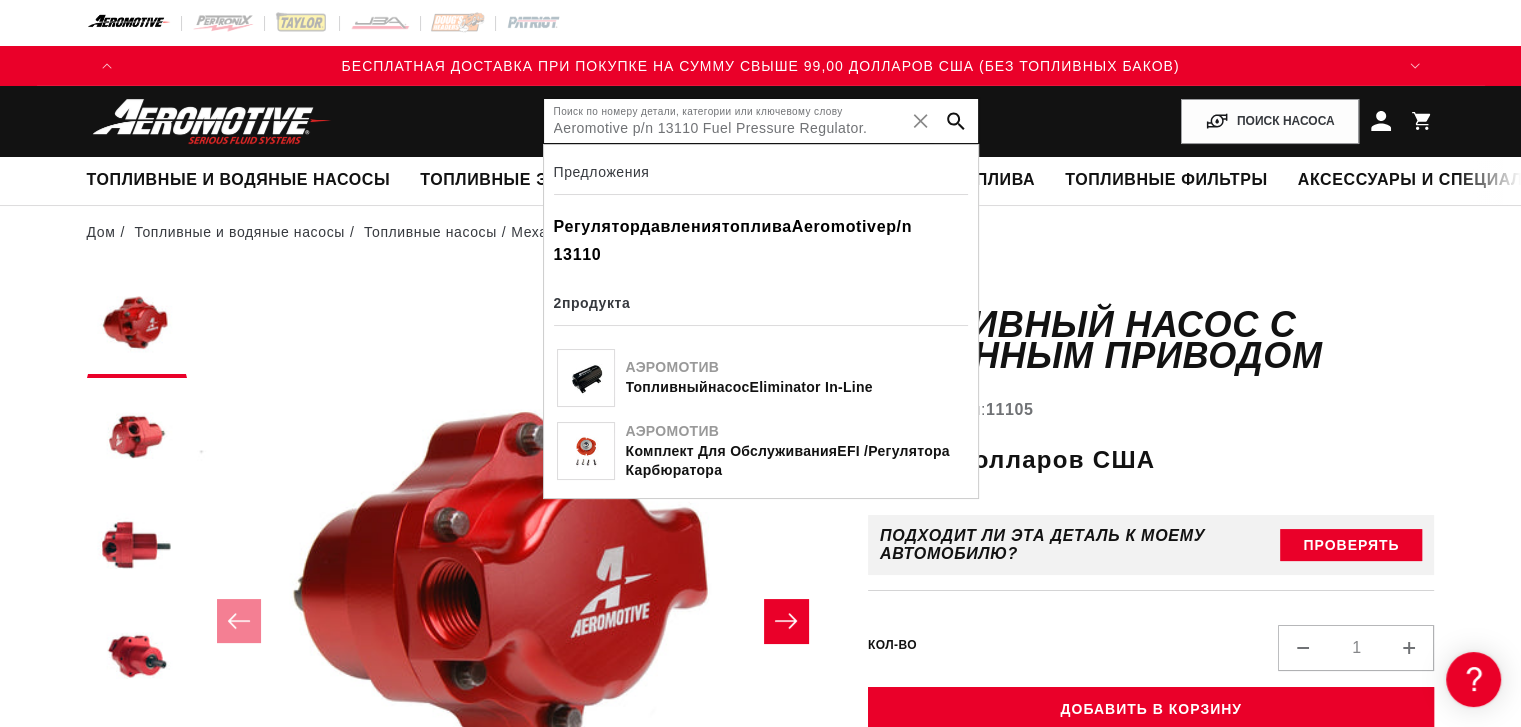 type on "Aeromotive p/n 13110 Fuel Pressure Regulator." 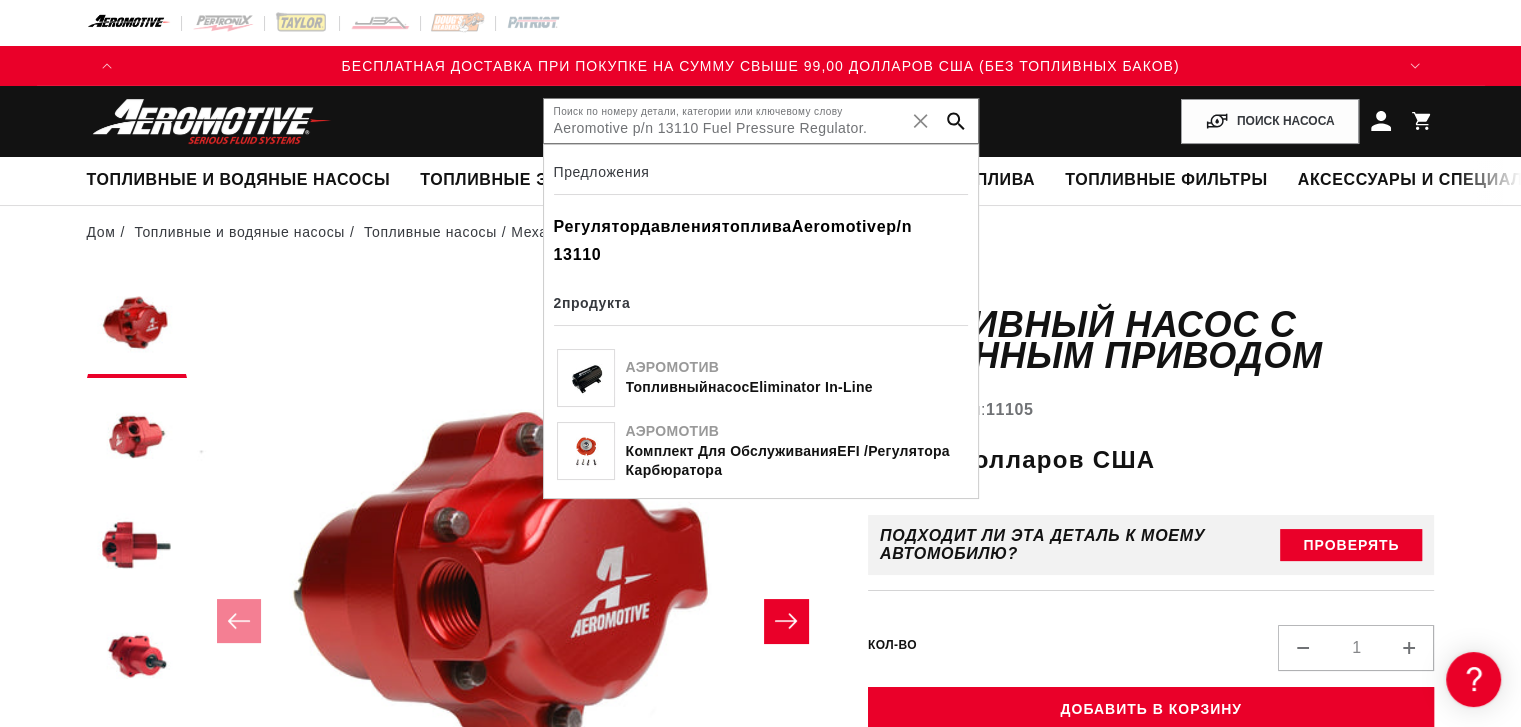 click on "топлива" 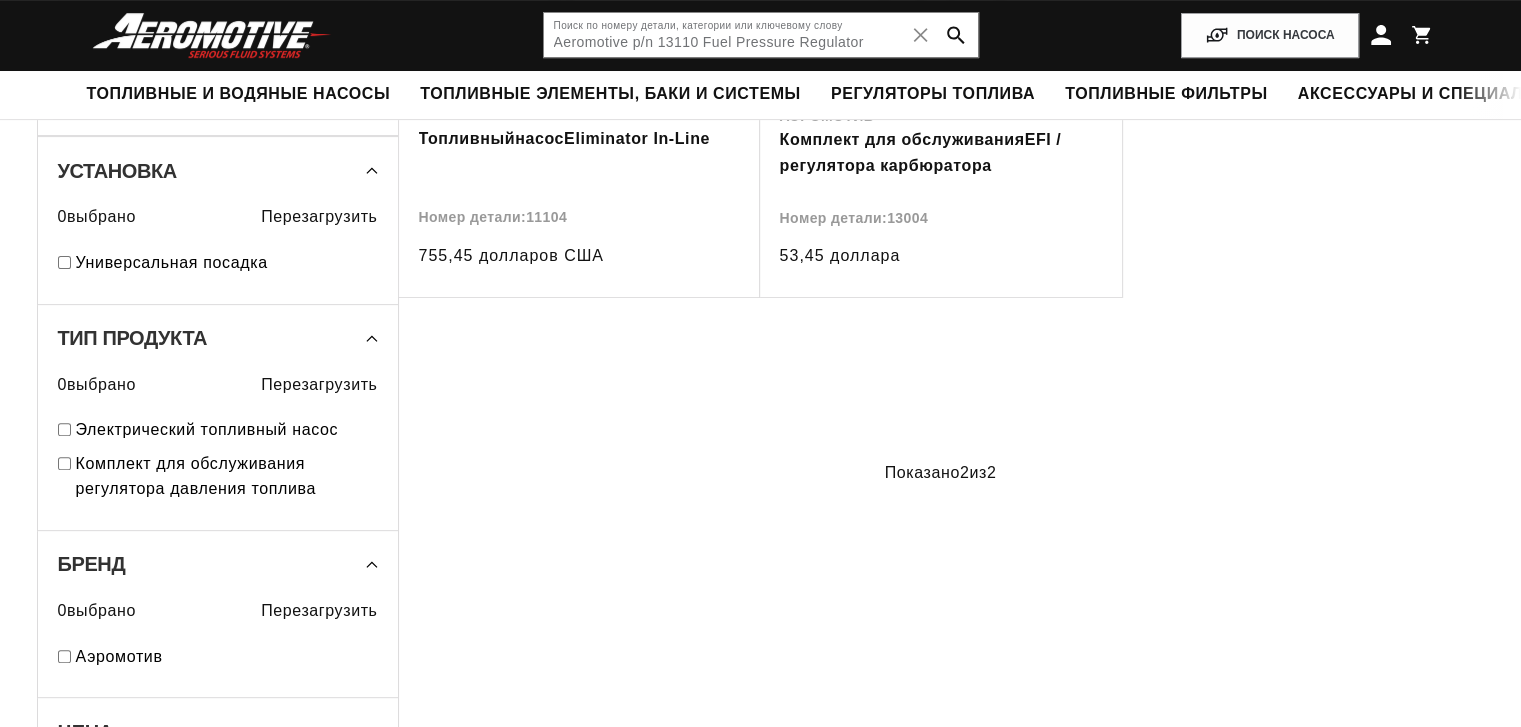 scroll, scrollTop: 516, scrollLeft: 0, axis: vertical 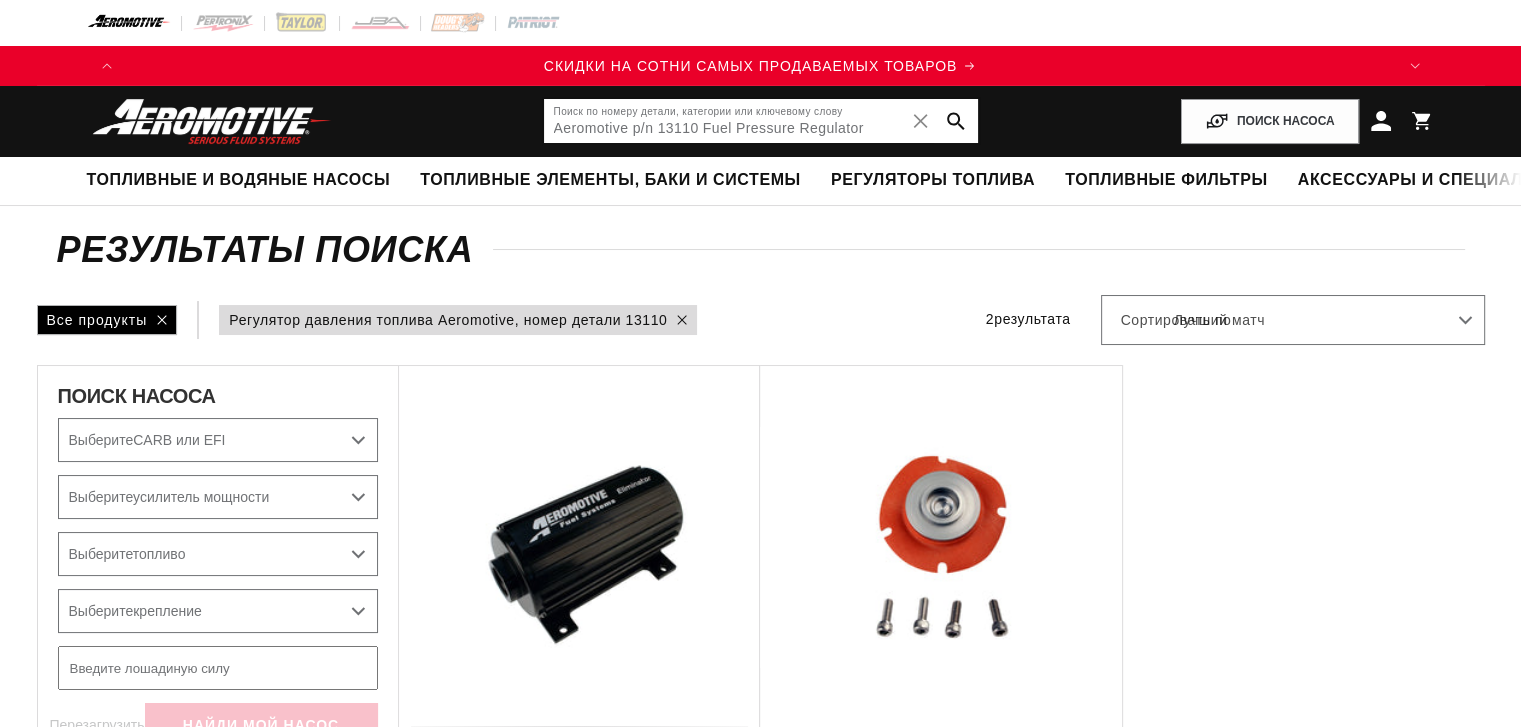 drag, startPoint x: 701, startPoint y: 125, endPoint x: 880, endPoint y: 135, distance: 179.27911 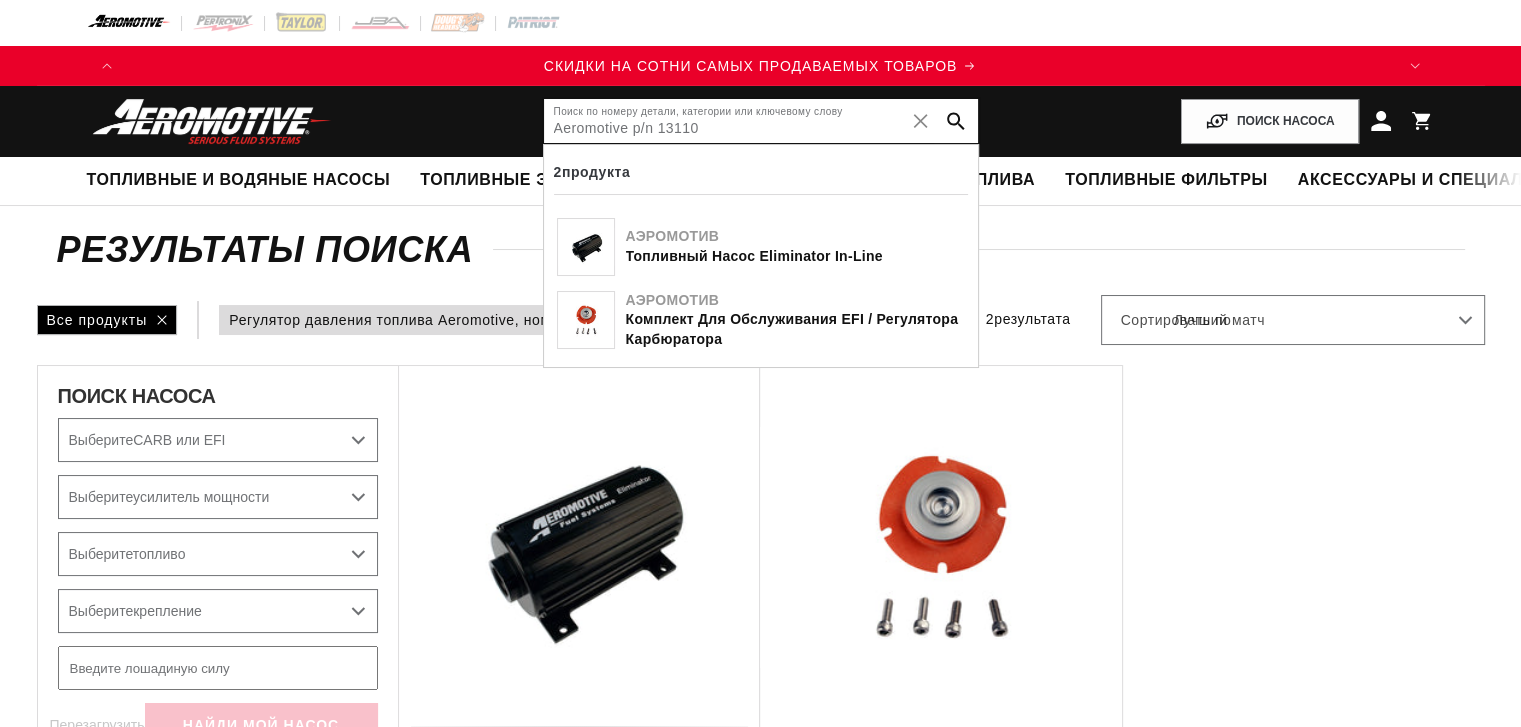 type on "Aeromotive p/n 13110" 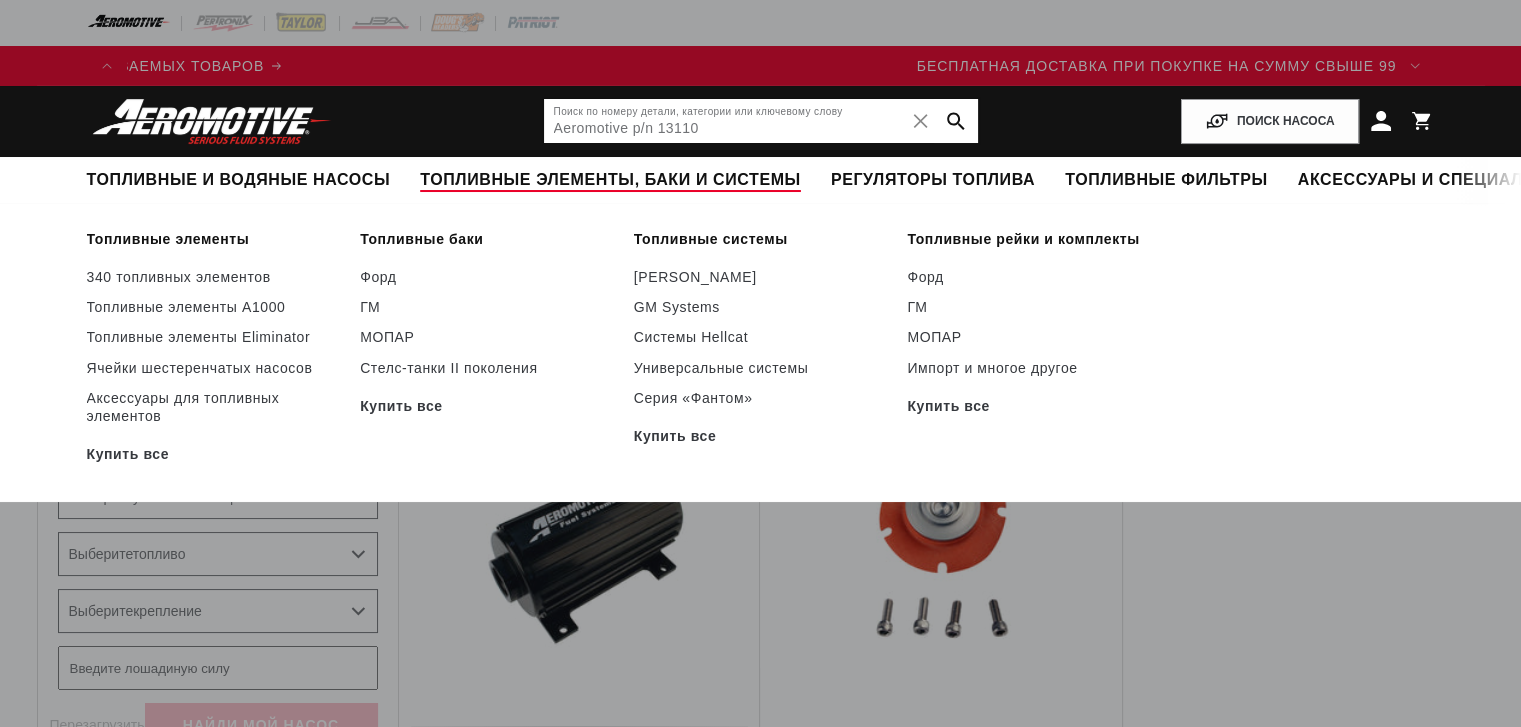 scroll, scrollTop: 0, scrollLeft: 2536, axis: horizontal 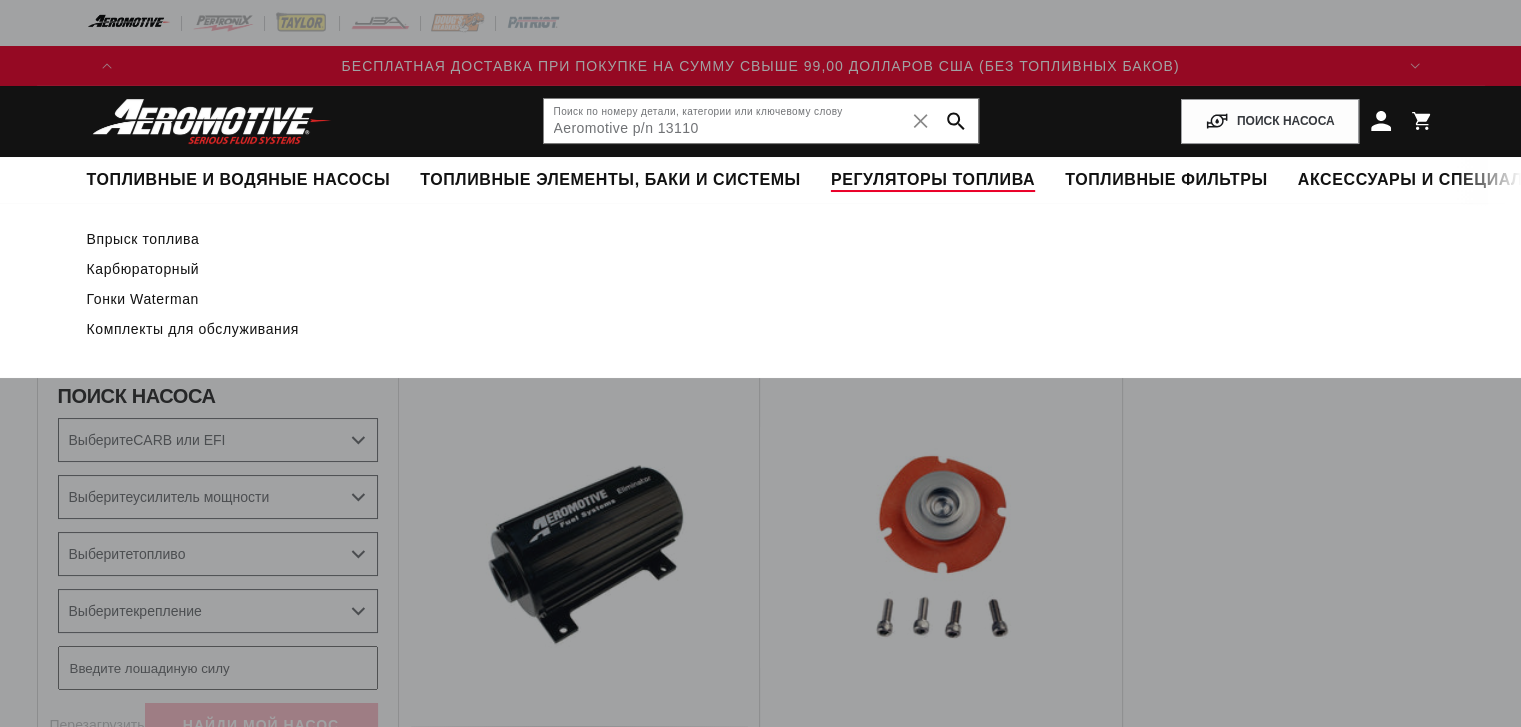 click on "Регуляторы топлива" at bounding box center (933, 179) 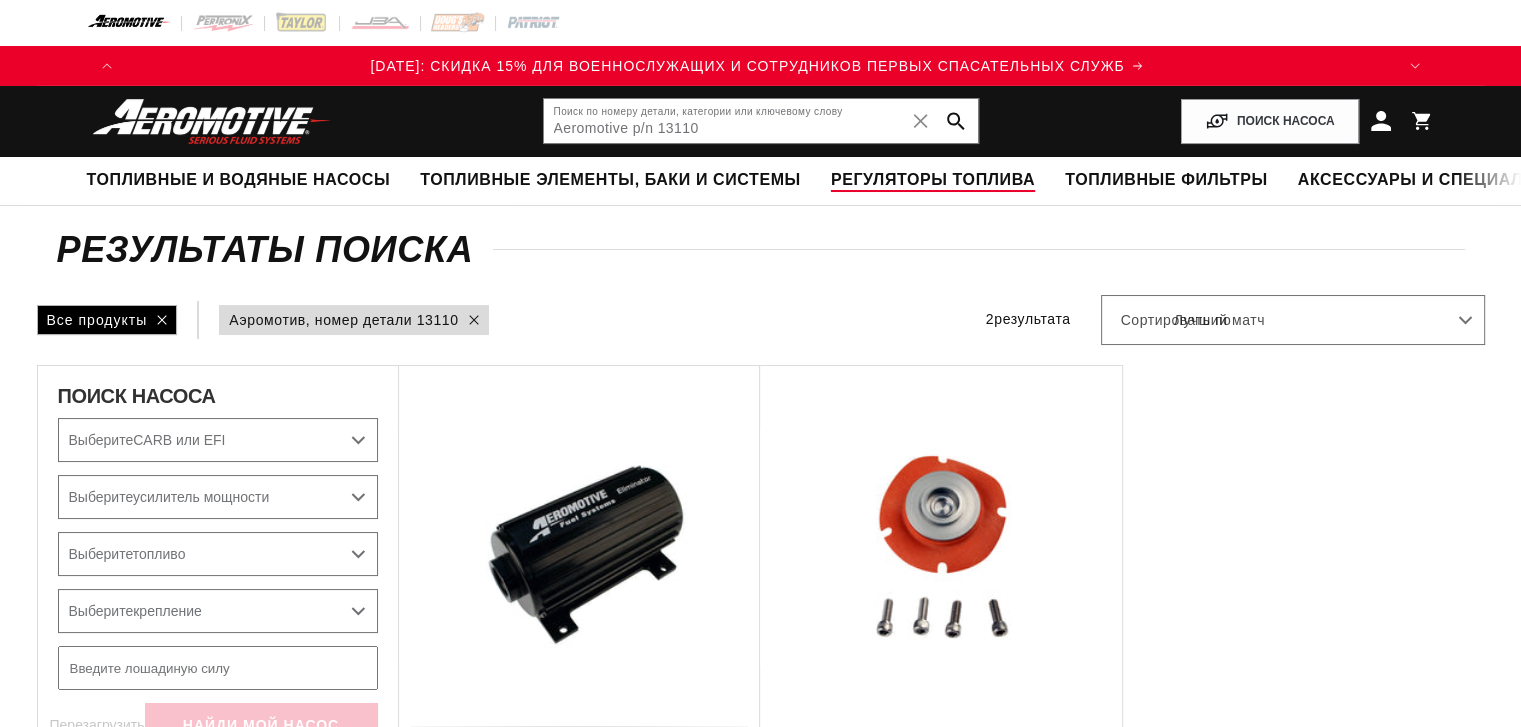 scroll, scrollTop: 0, scrollLeft: 0, axis: both 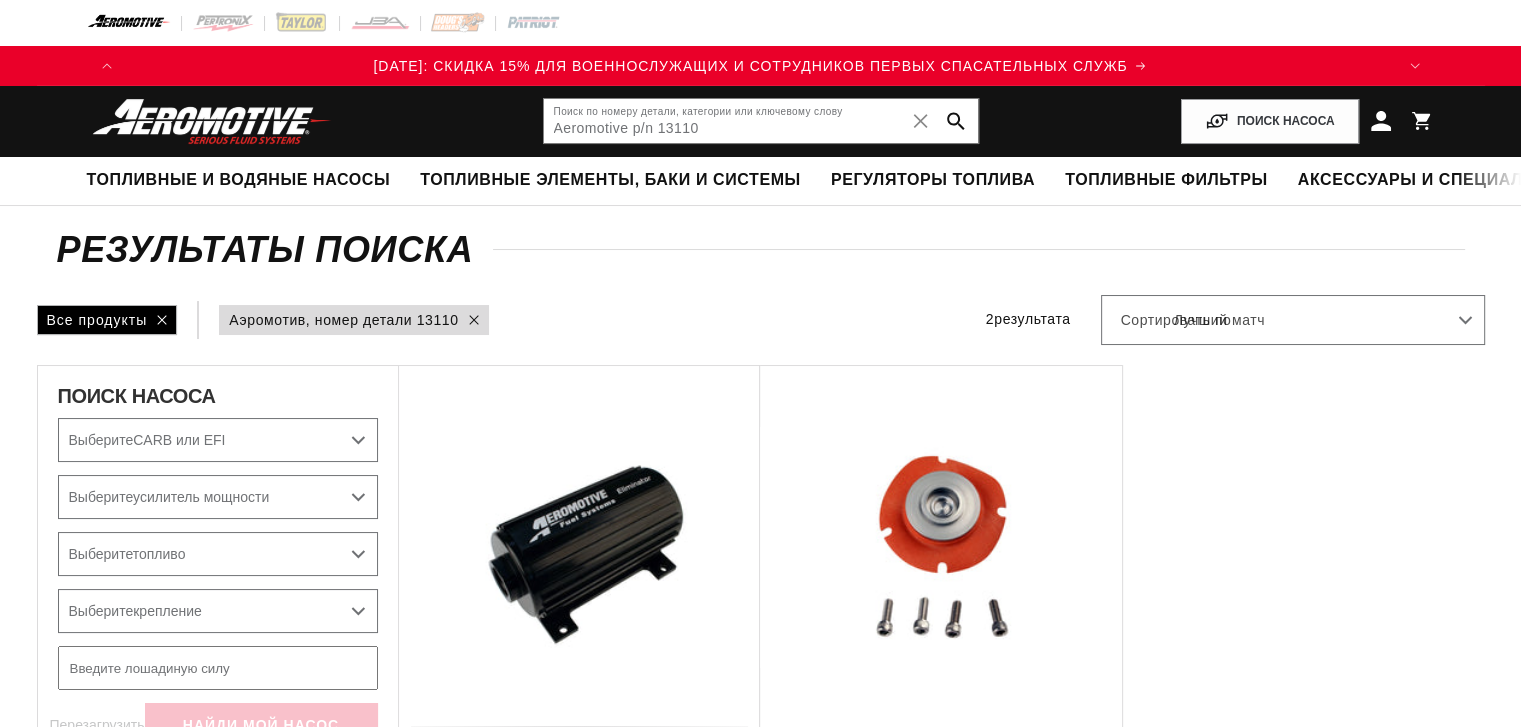 click on "Выберите  CARB или EFI
Carbureted
Fuel Injected" at bounding box center (218, 440) 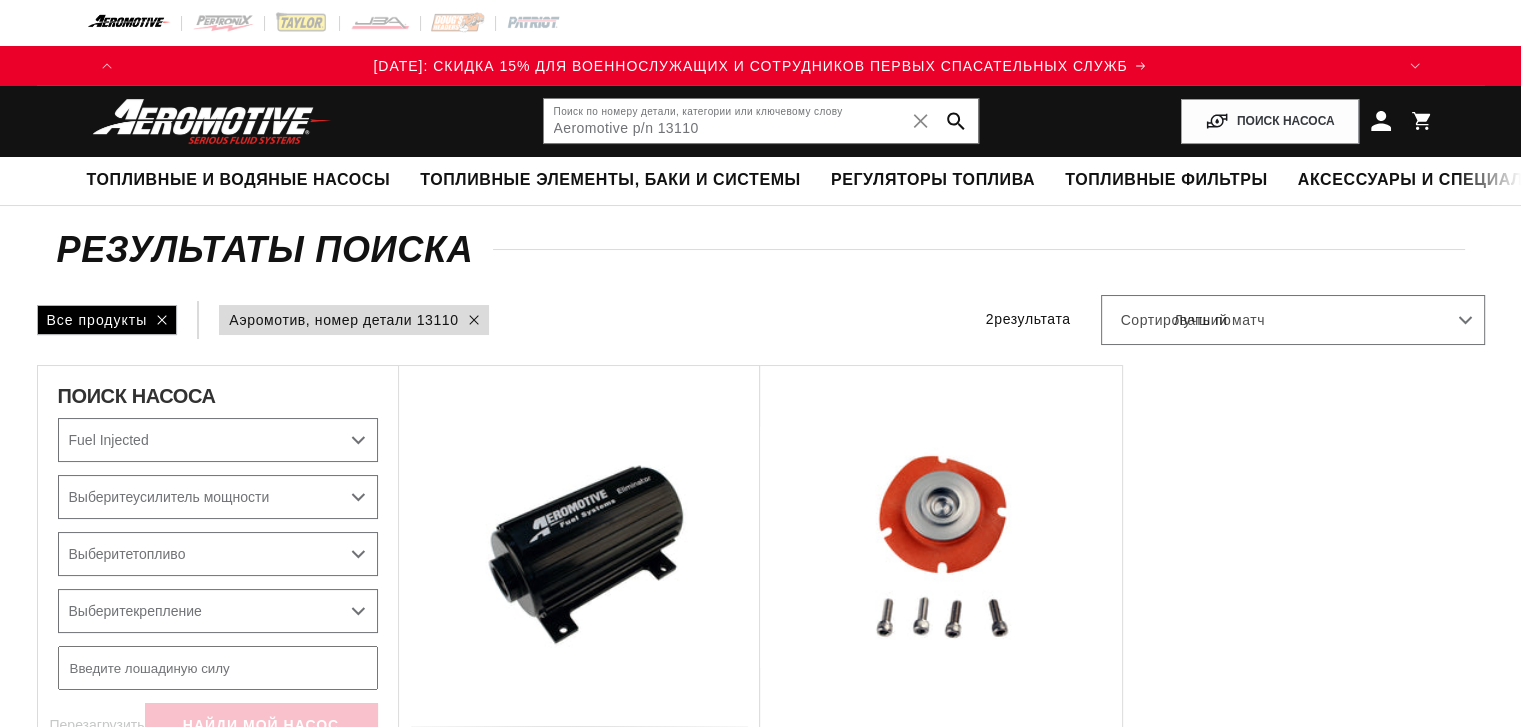 click on "Выберите  CARB или EFI
Carbureted
Fuel Injected" at bounding box center (218, 440) 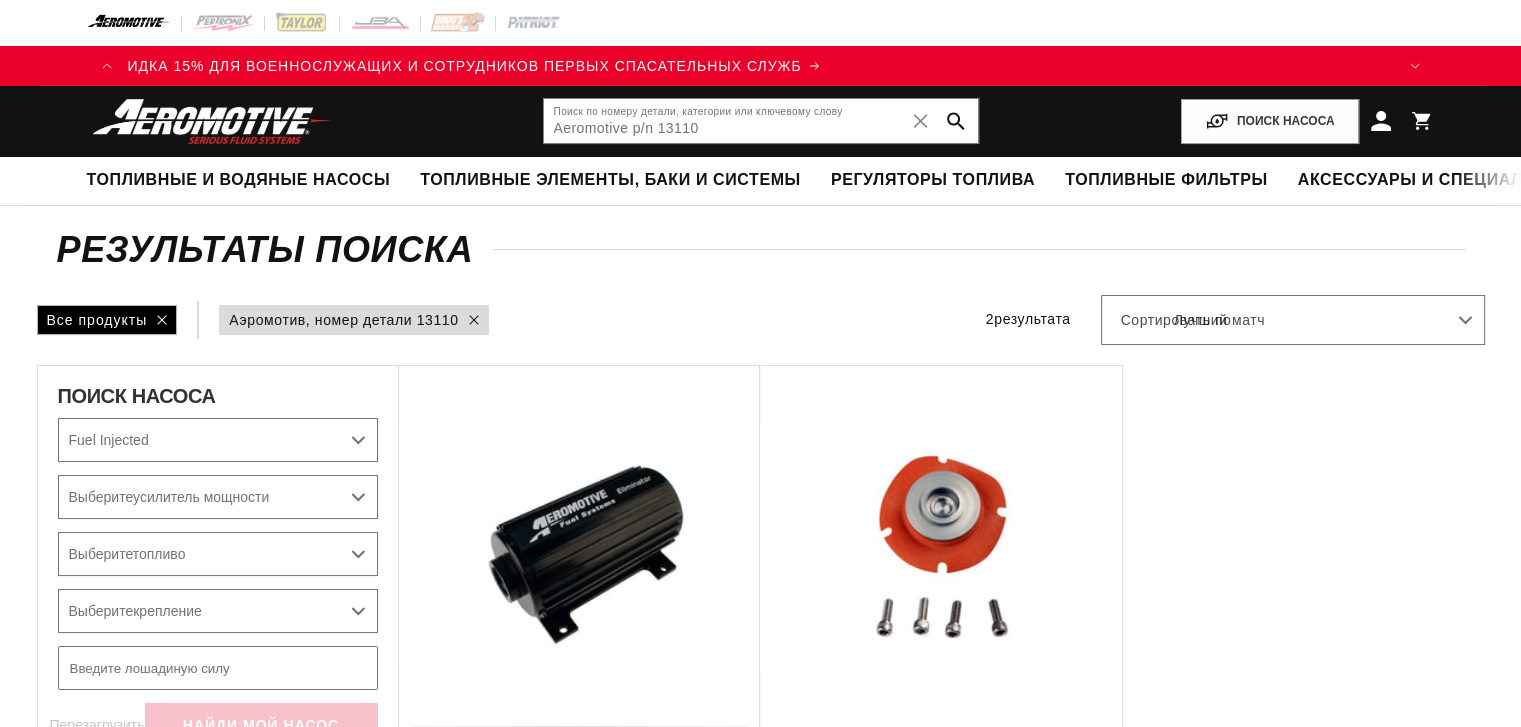 select 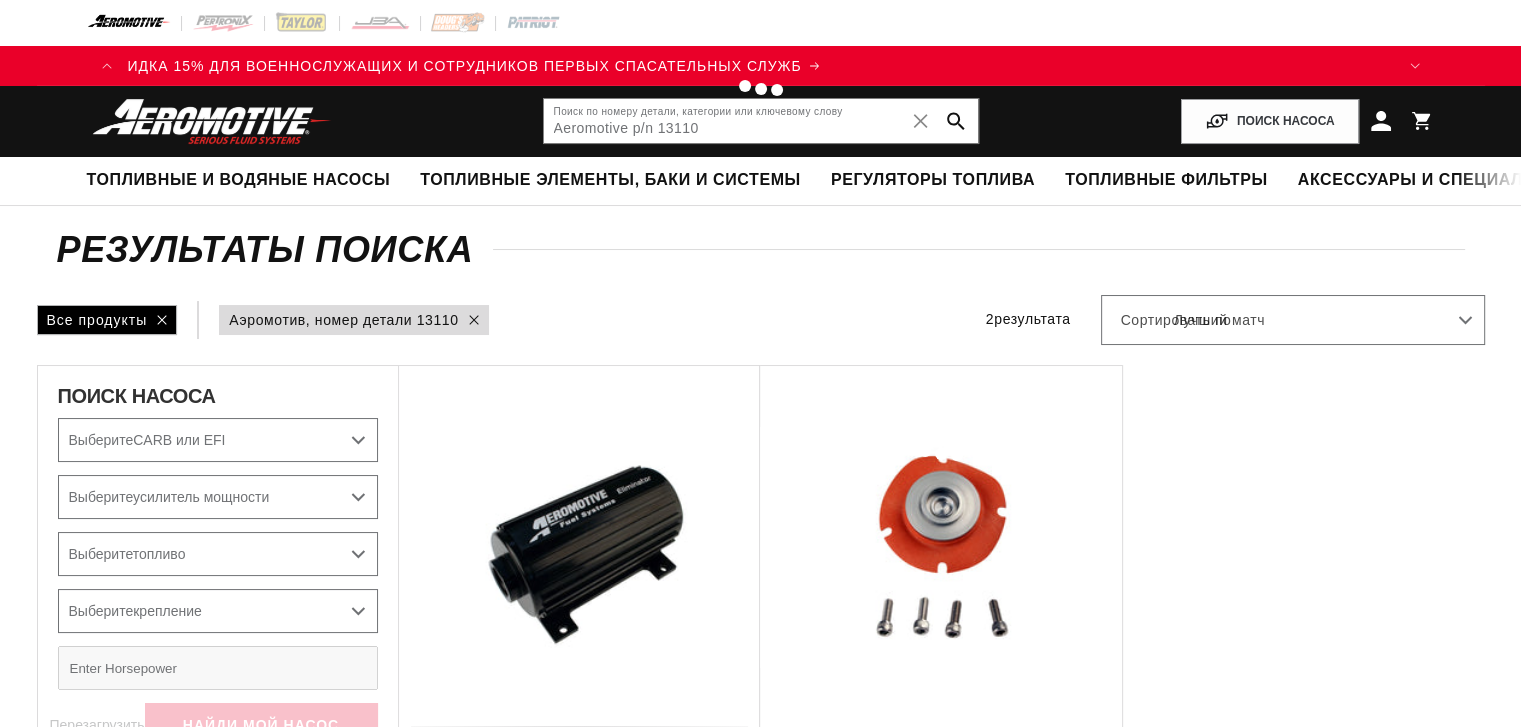checkbox on "true" 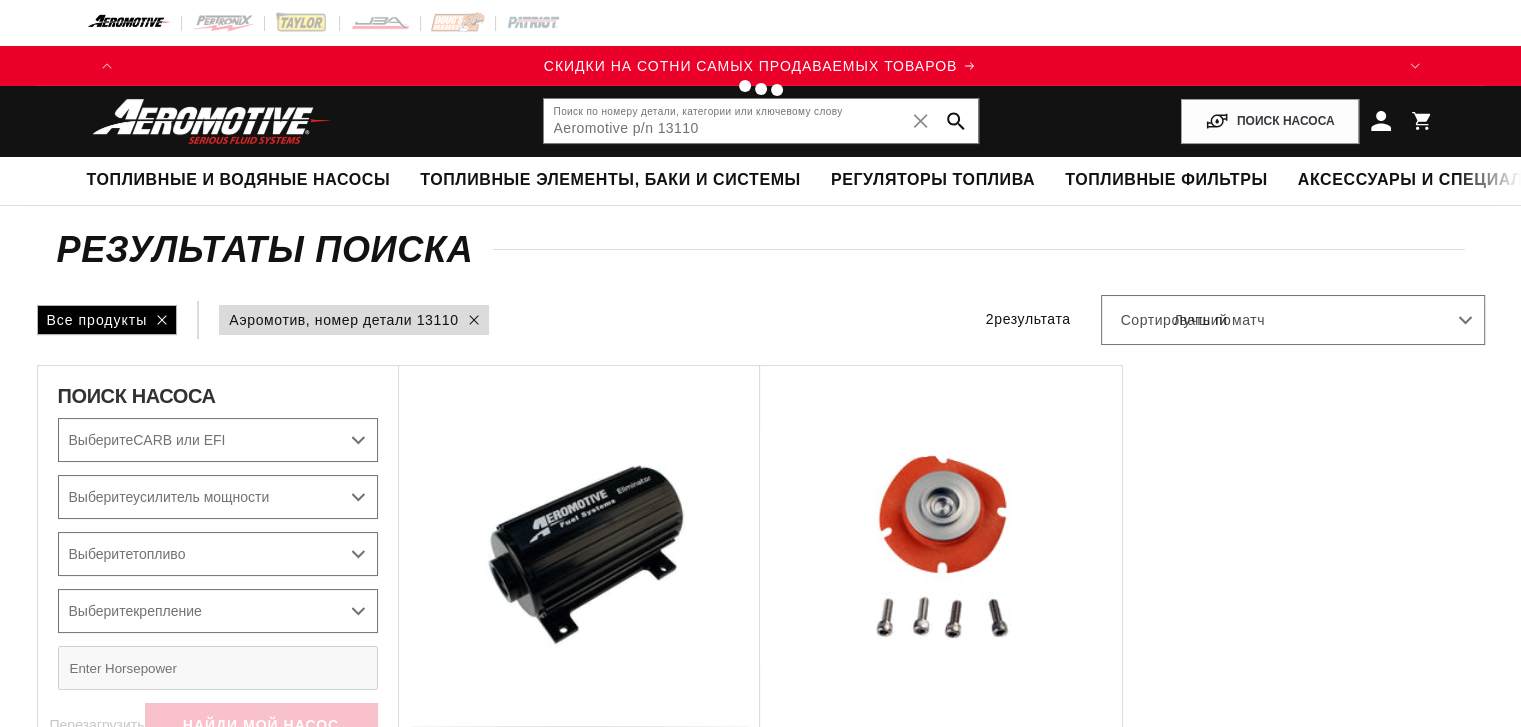 select on "Fuel-Injected" 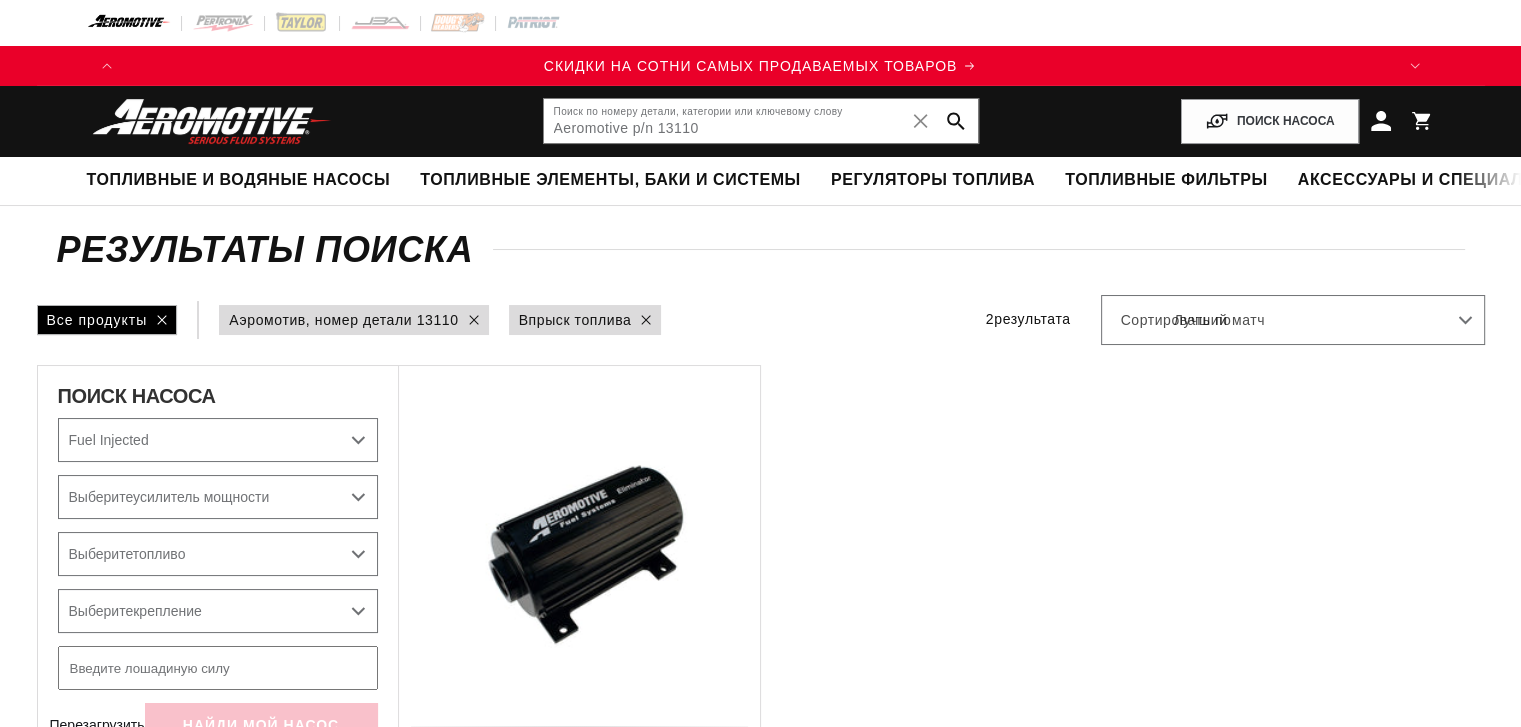 click on "Выберите  усилитель мощности
No - Naturally Aspirated
Yes - Forced Induction" at bounding box center [218, 497] 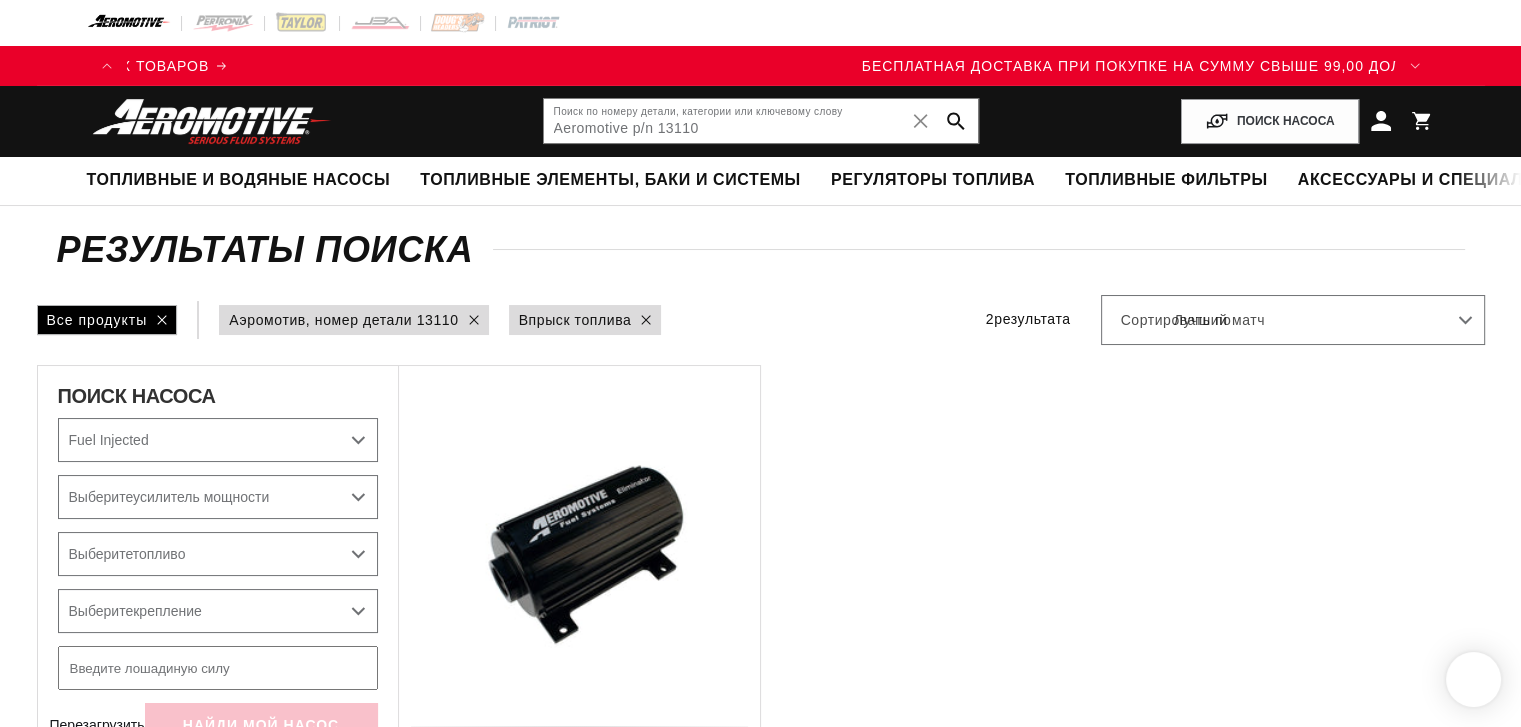 scroll, scrollTop: 0, scrollLeft: 2536, axis: horizontal 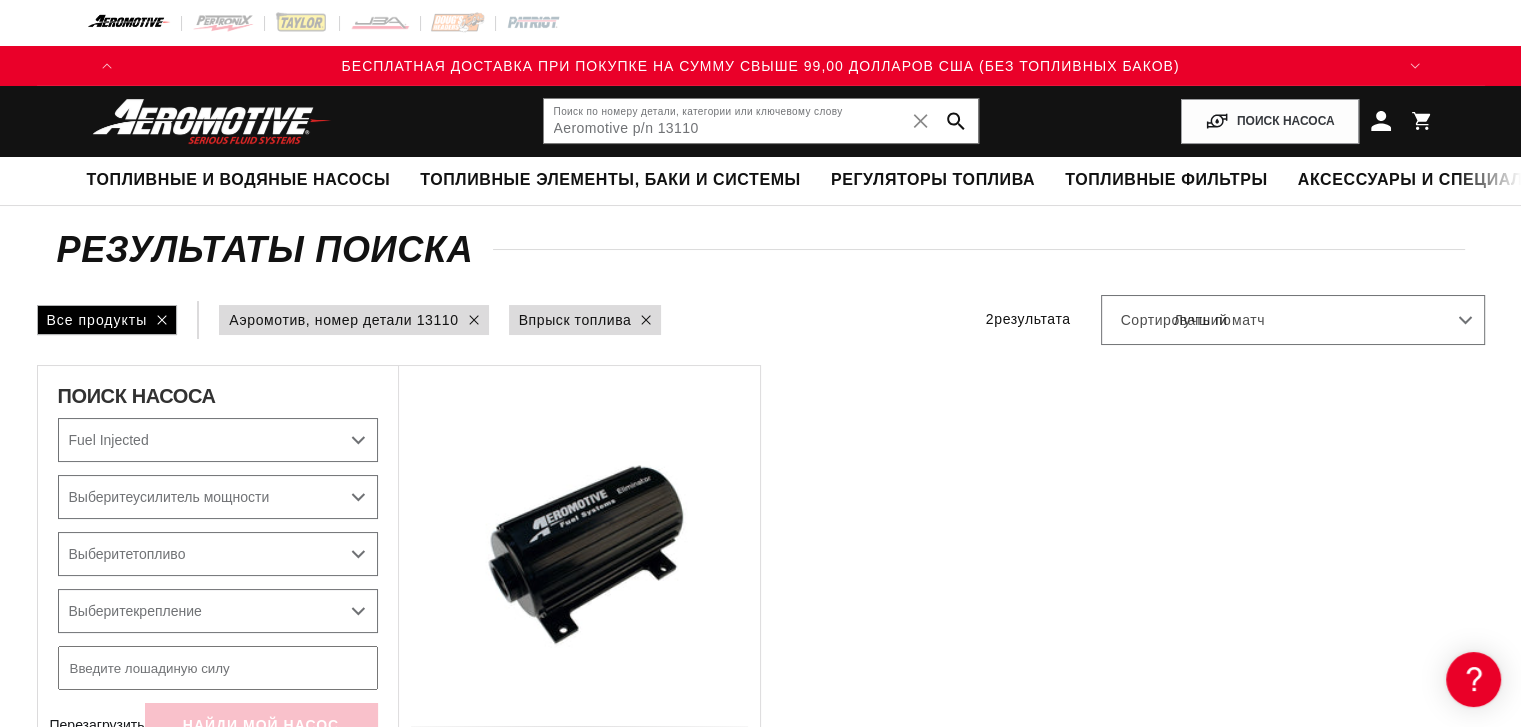 select on "Yes-Forced-Induction" 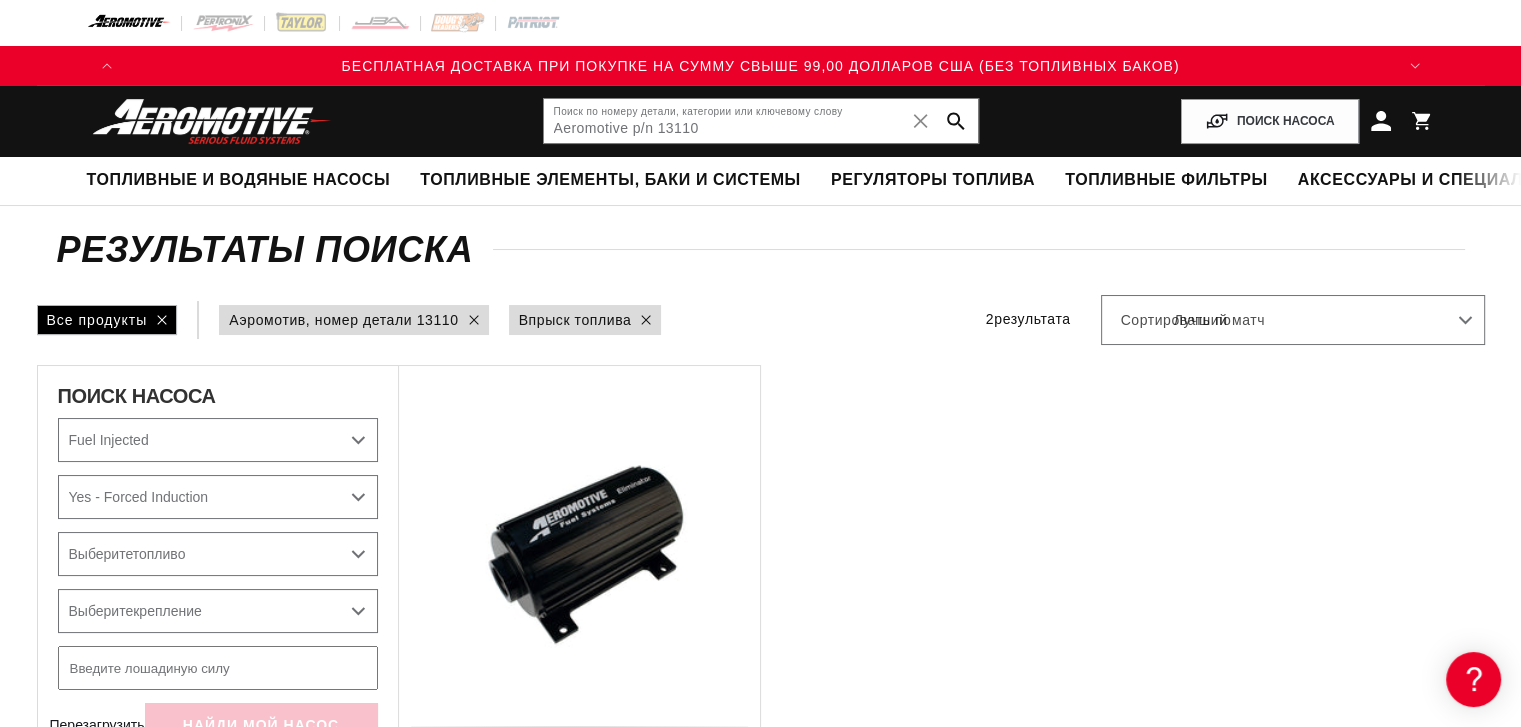 click on "Выберите  усилитель мощности
No - Naturally Aspirated
Yes - Forced Induction" at bounding box center [218, 497] 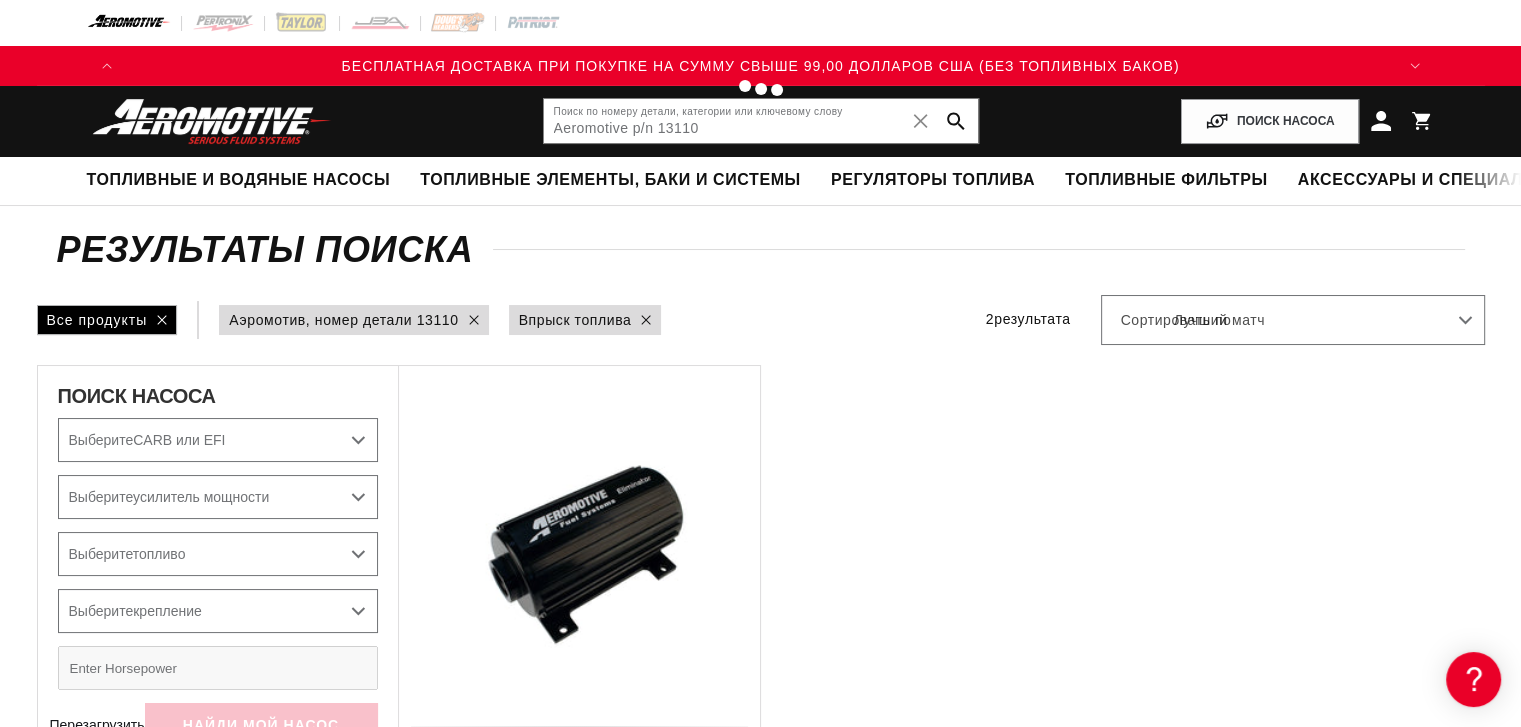checkbox on "true" 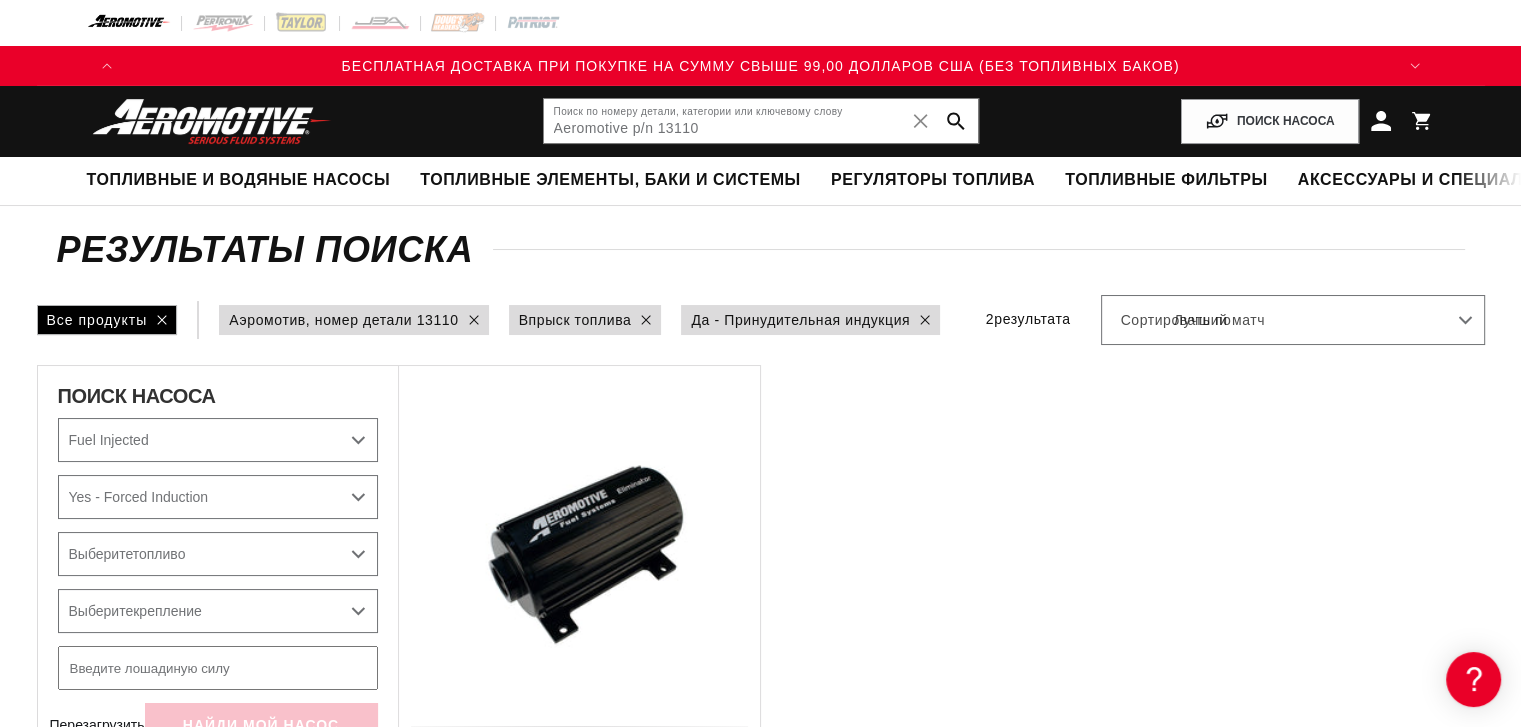 click on "Выберите  топливо
E85
Gas" at bounding box center (218, 554) 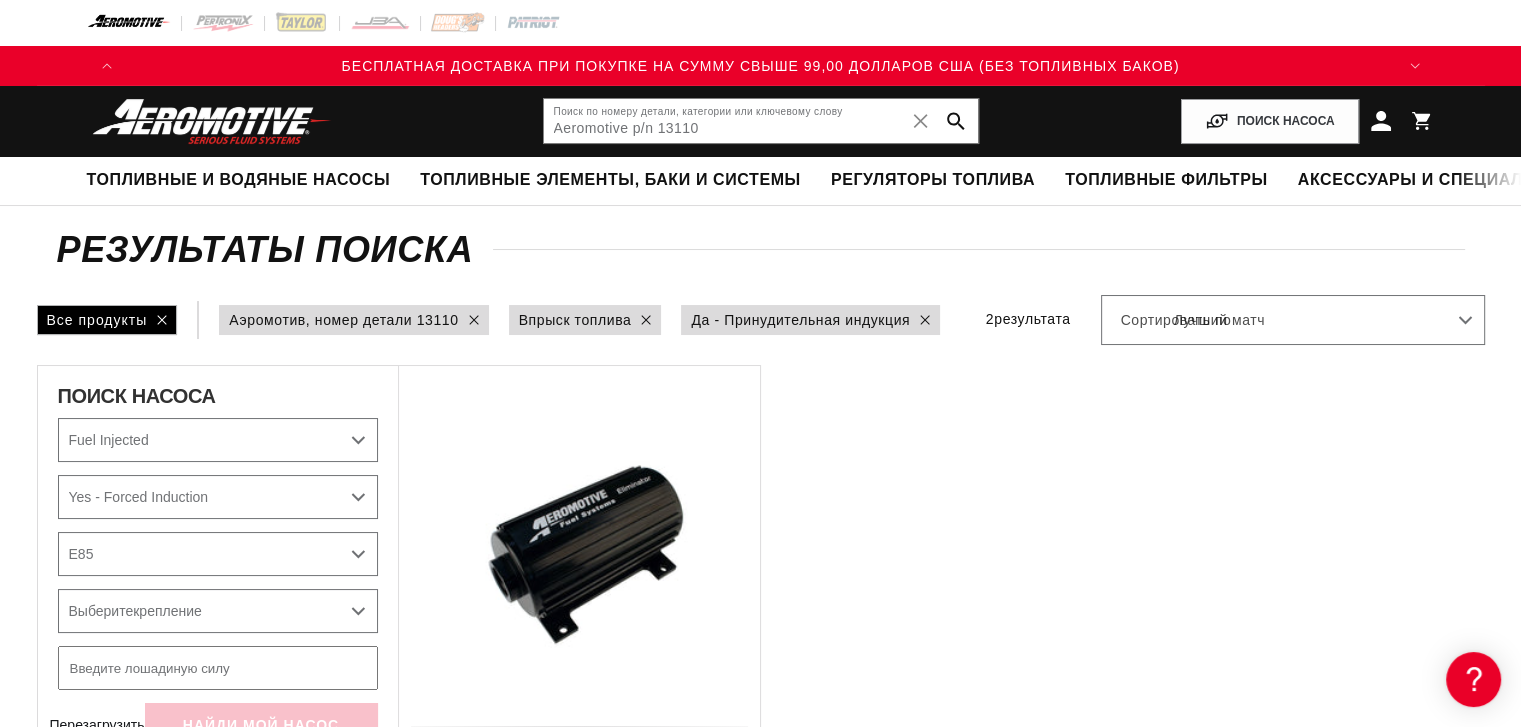 click on "Выберите  топливо
E85
Gas" at bounding box center [218, 554] 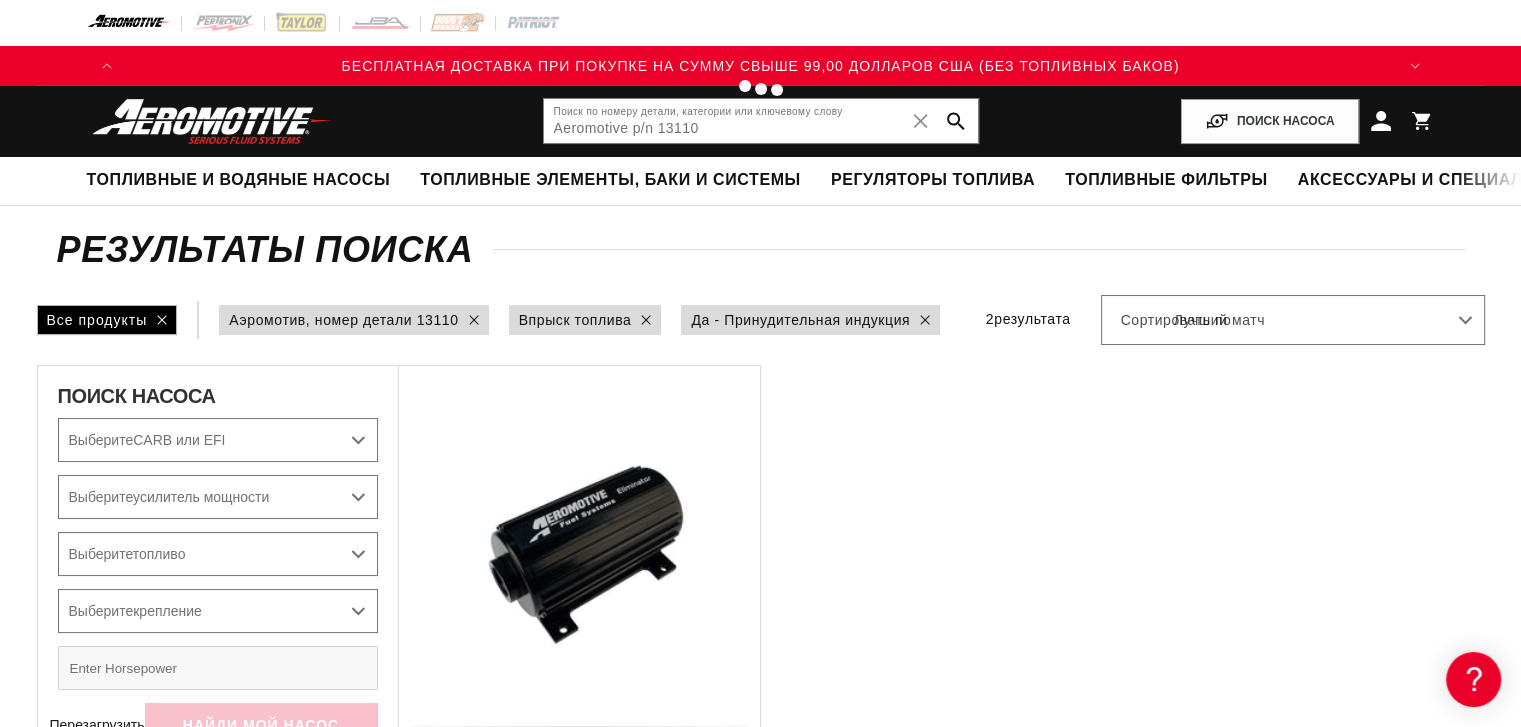 checkbox on "true" 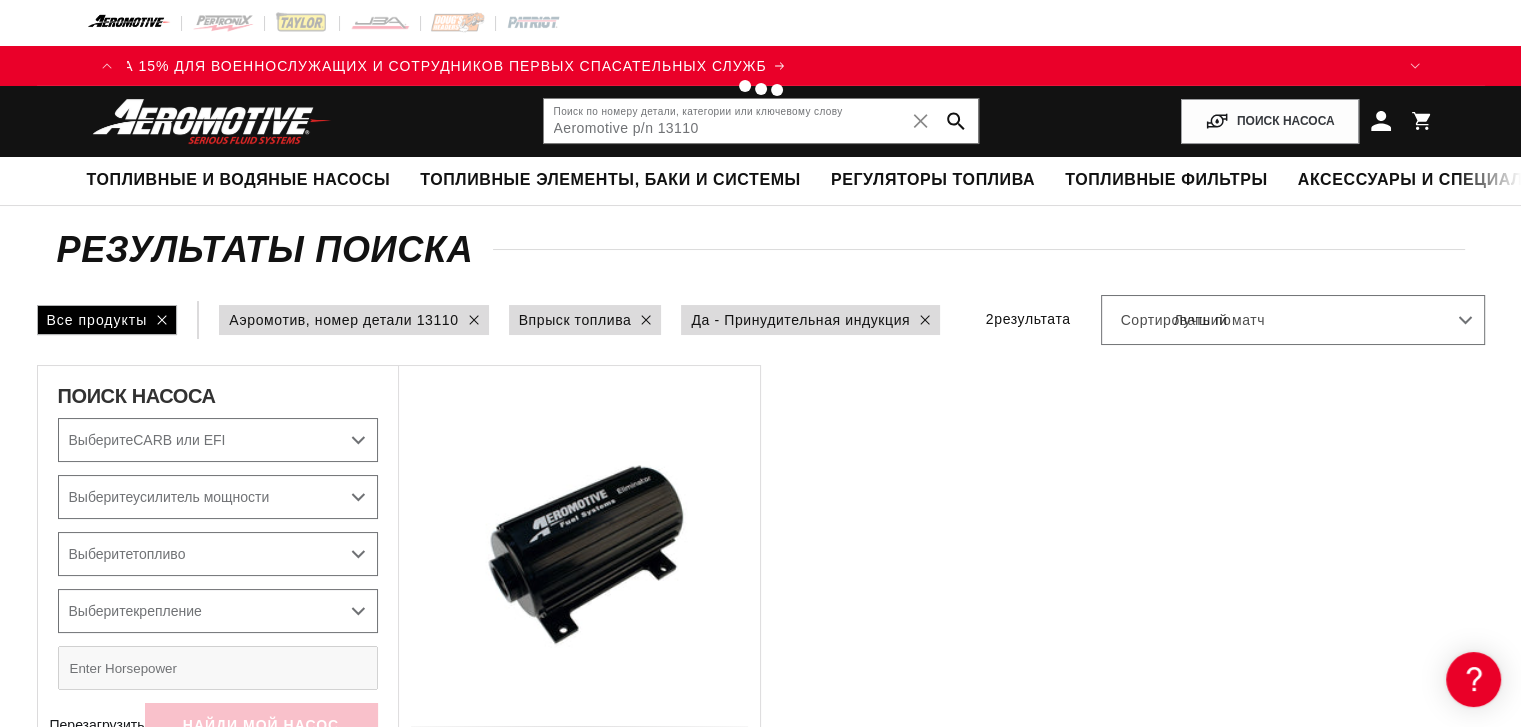 select on "Fuel-Injected" 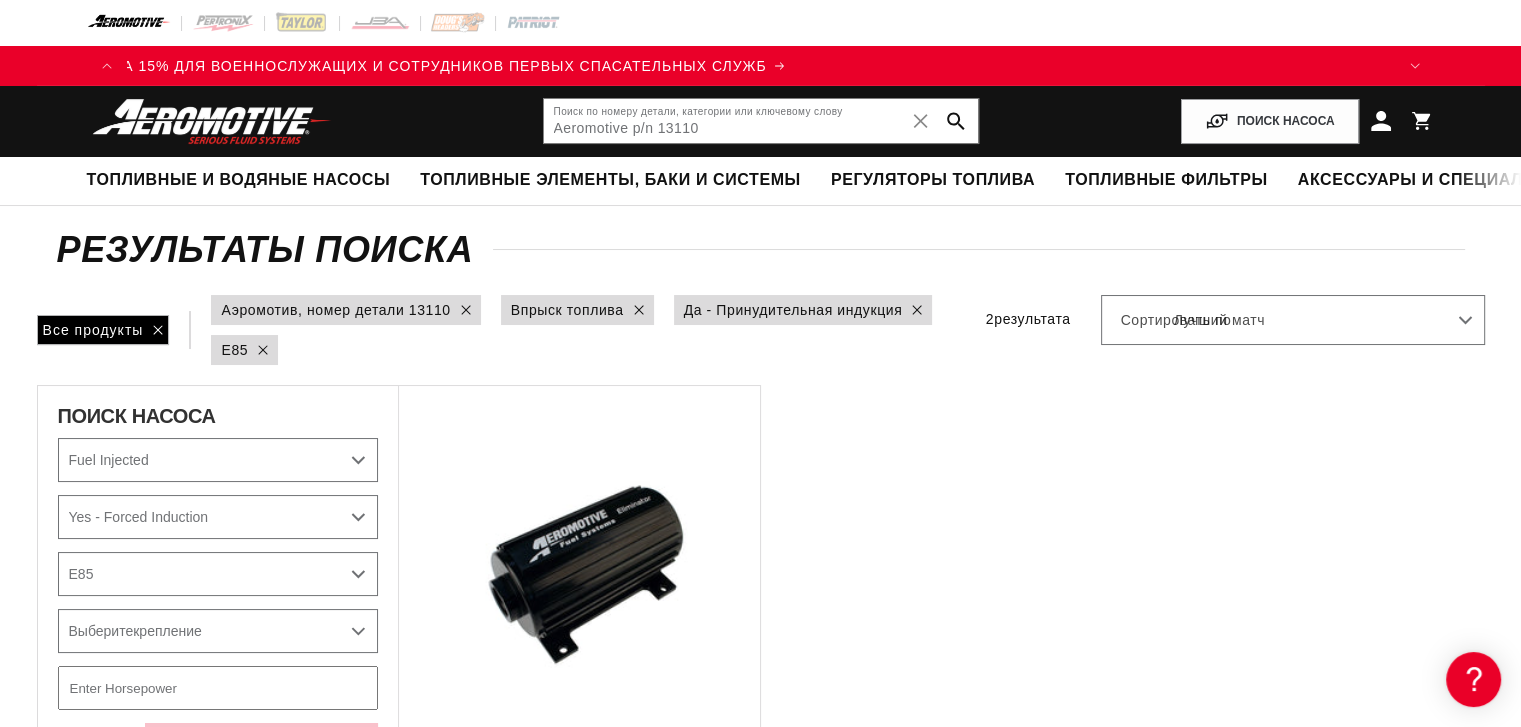 scroll, scrollTop: 0, scrollLeft: 0, axis: both 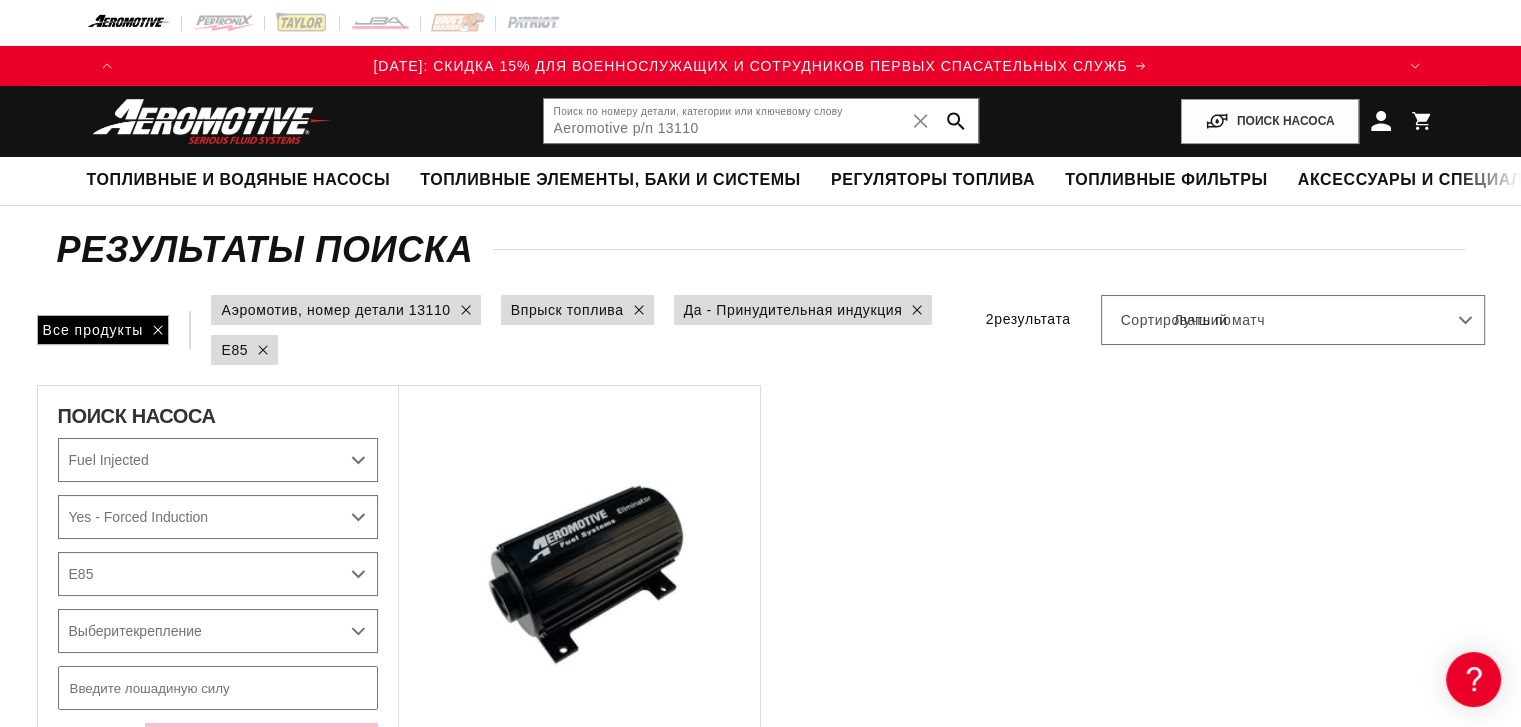 click on "Выберите  крепление
External" at bounding box center (218, 631) 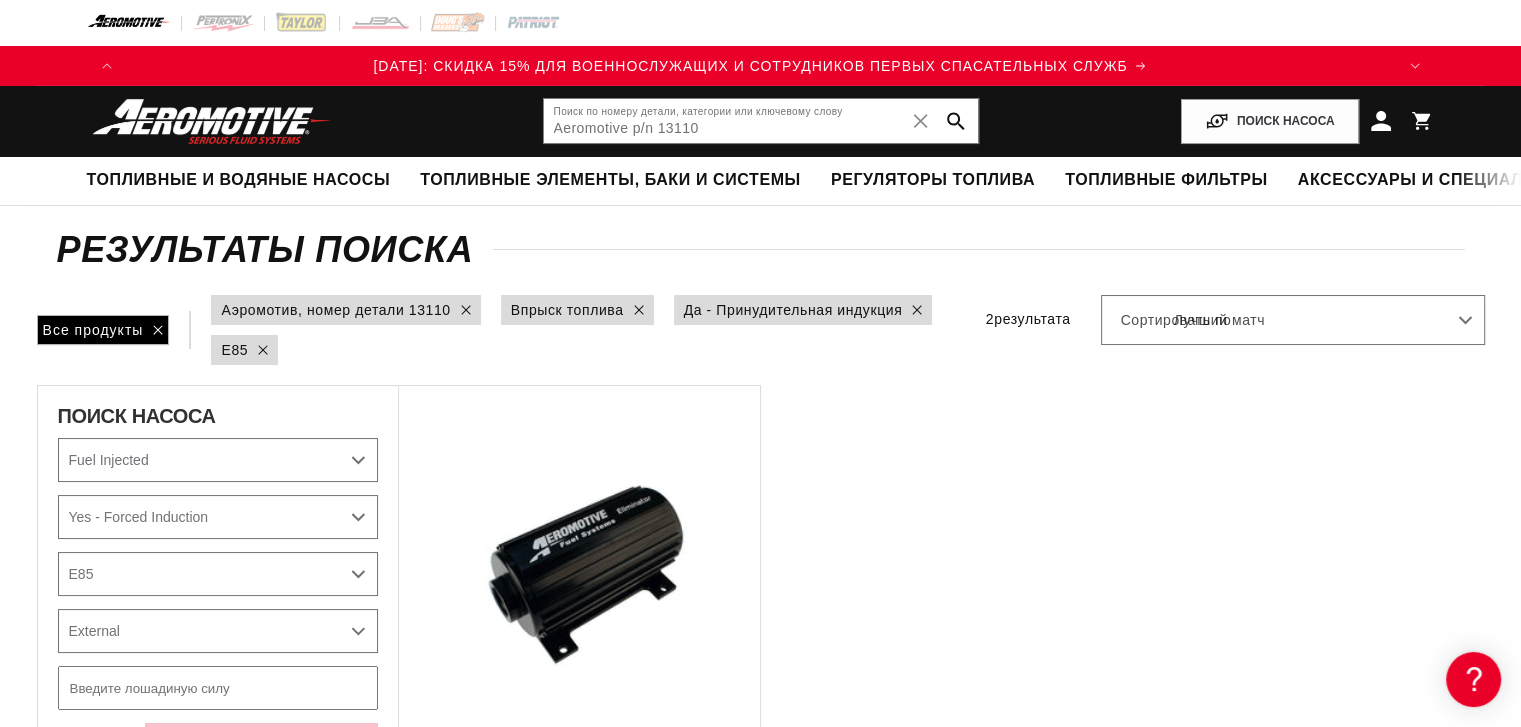 click on "Выберите  крепление
External" at bounding box center (218, 631) 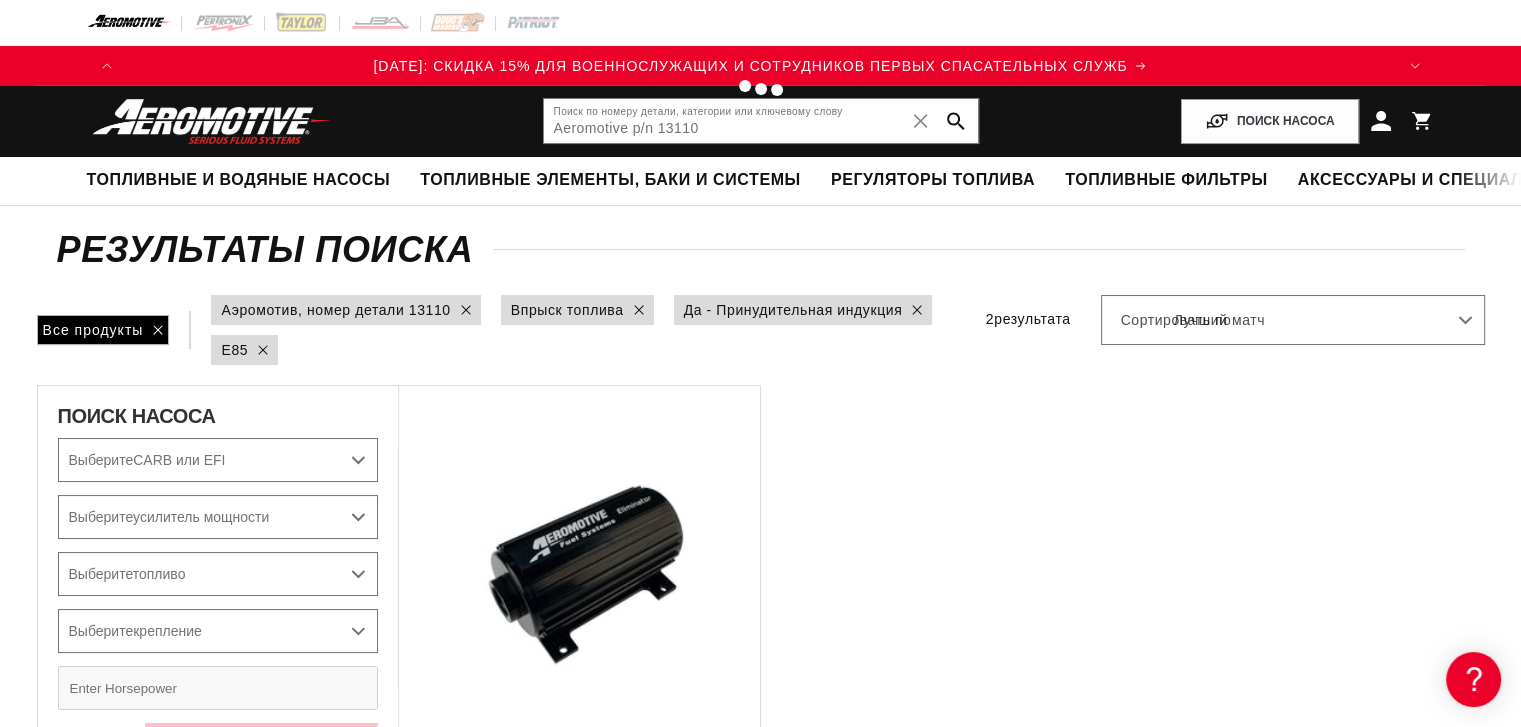 checkbox on "true" 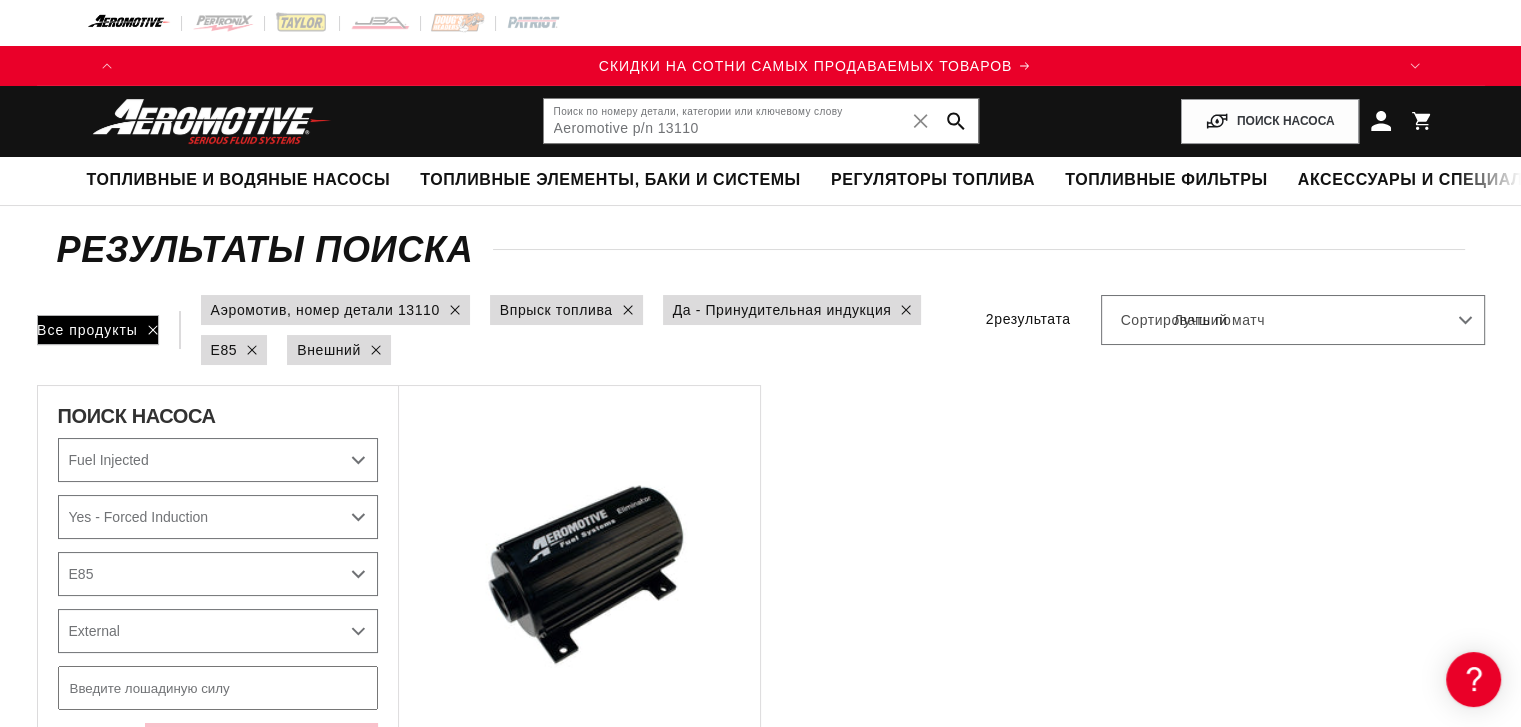 scroll, scrollTop: 0, scrollLeft: 1268, axis: horizontal 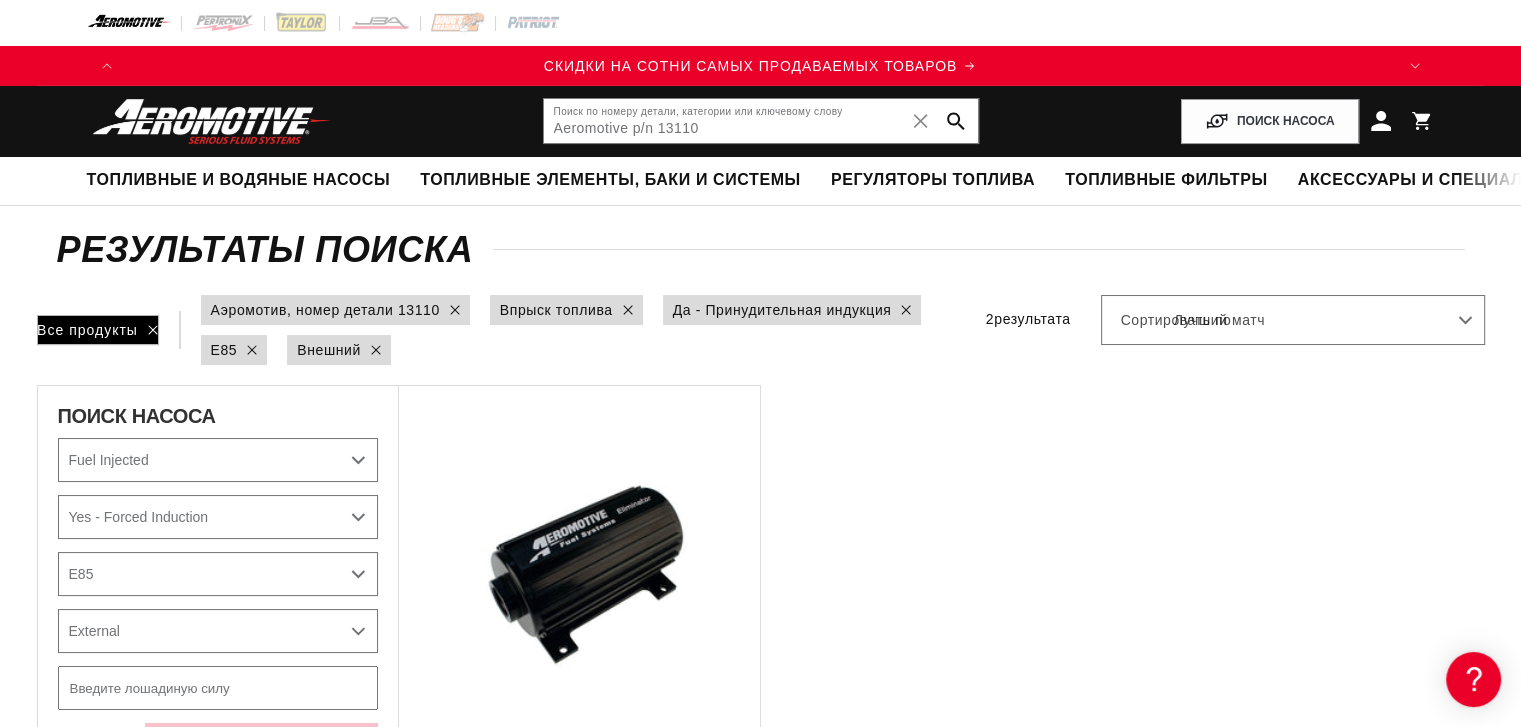 click at bounding box center (218, 688) 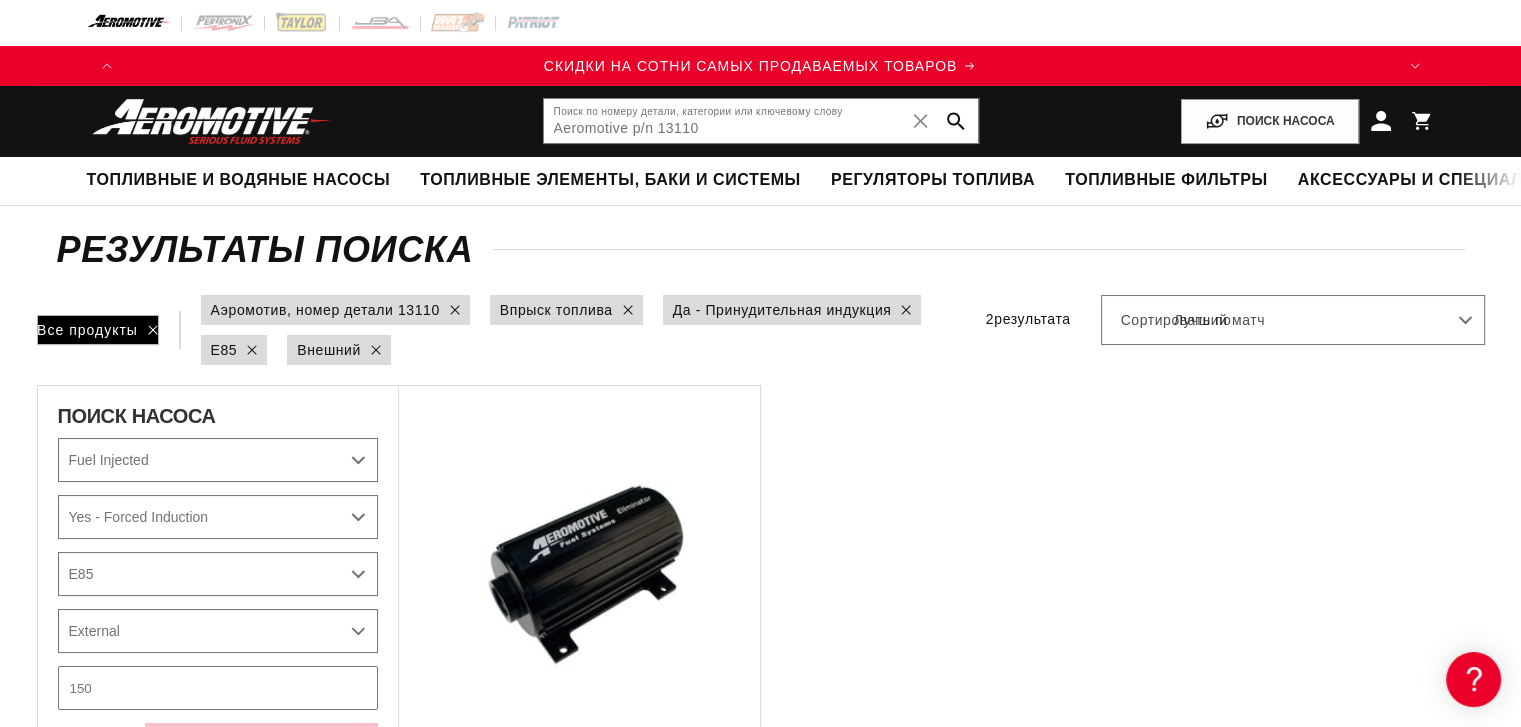 type on "1500" 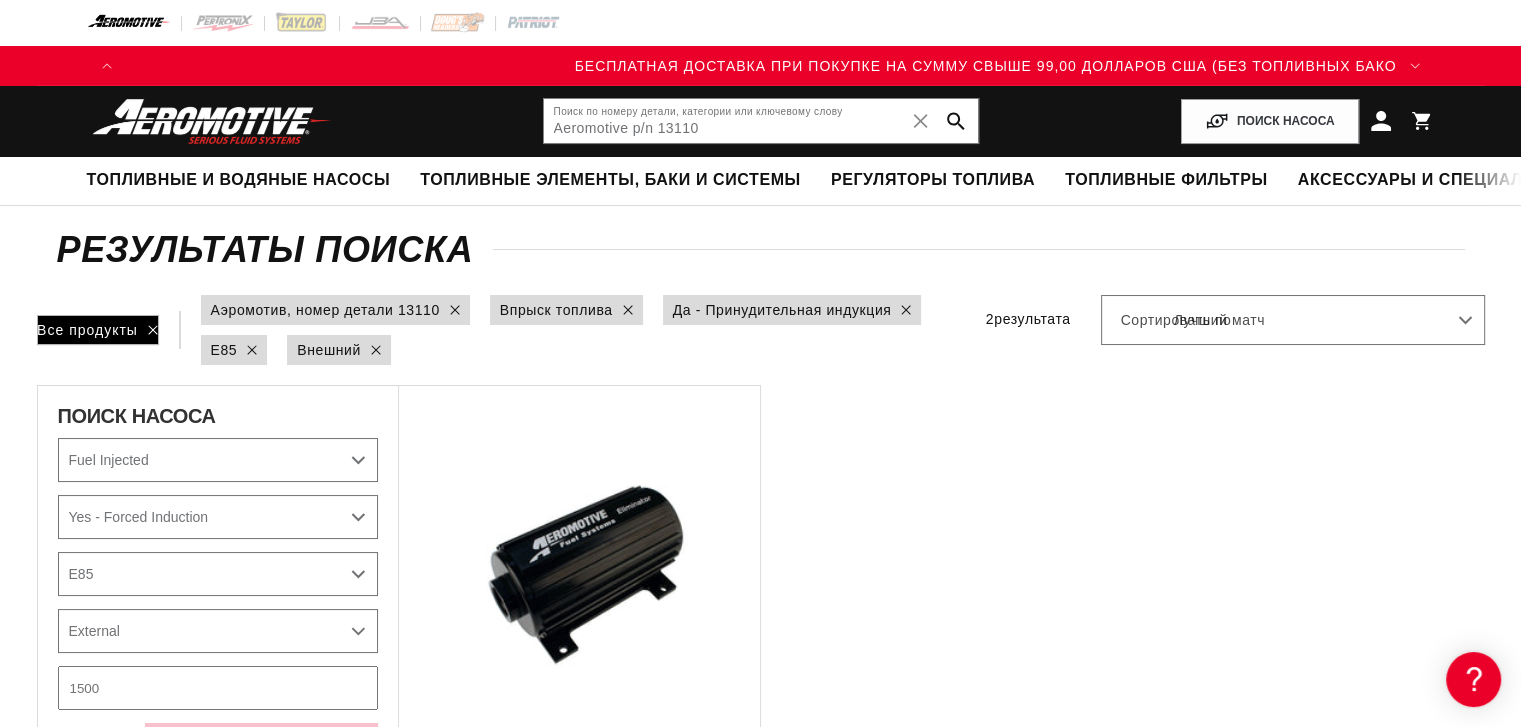 scroll, scrollTop: 0, scrollLeft: 2536, axis: horizontal 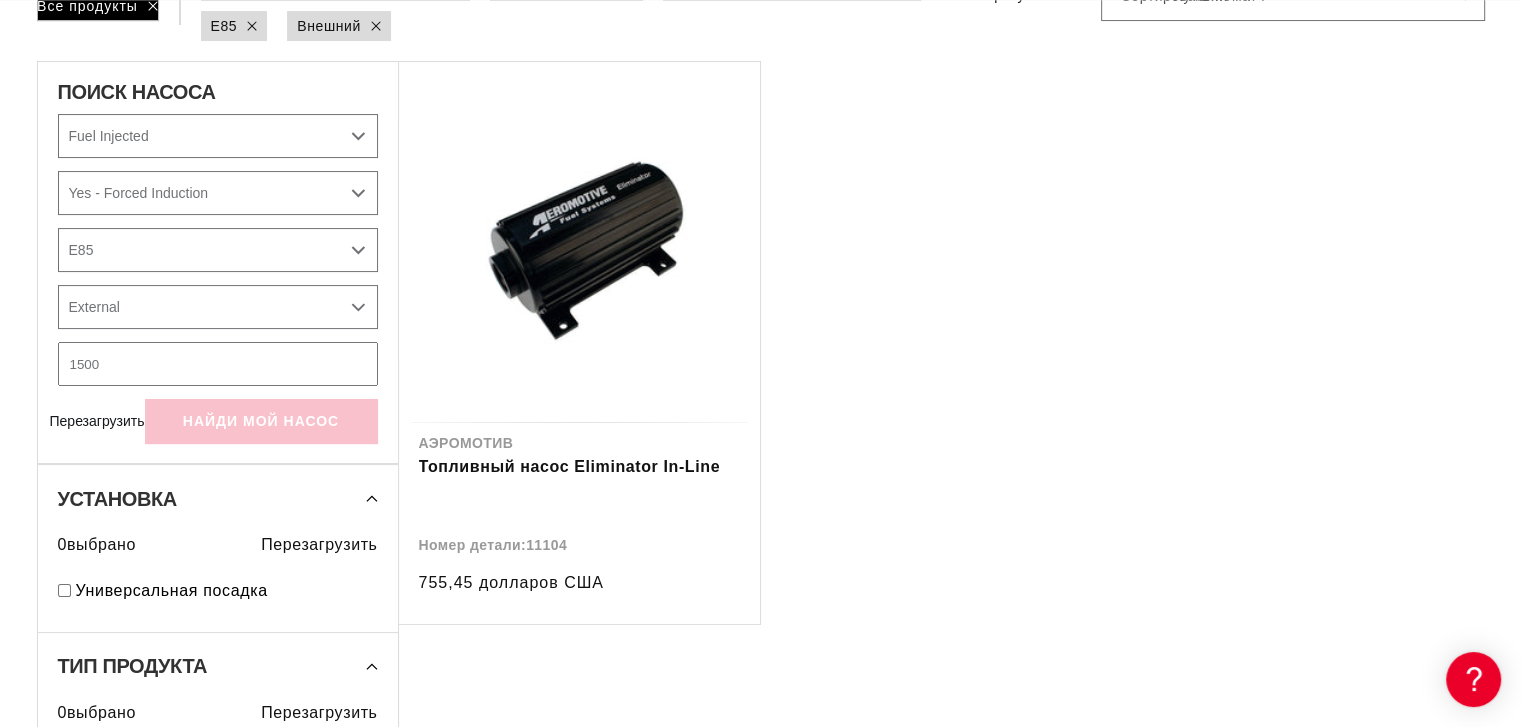 click on "Перезагрузить
найди мой насос" at bounding box center (218, 421) 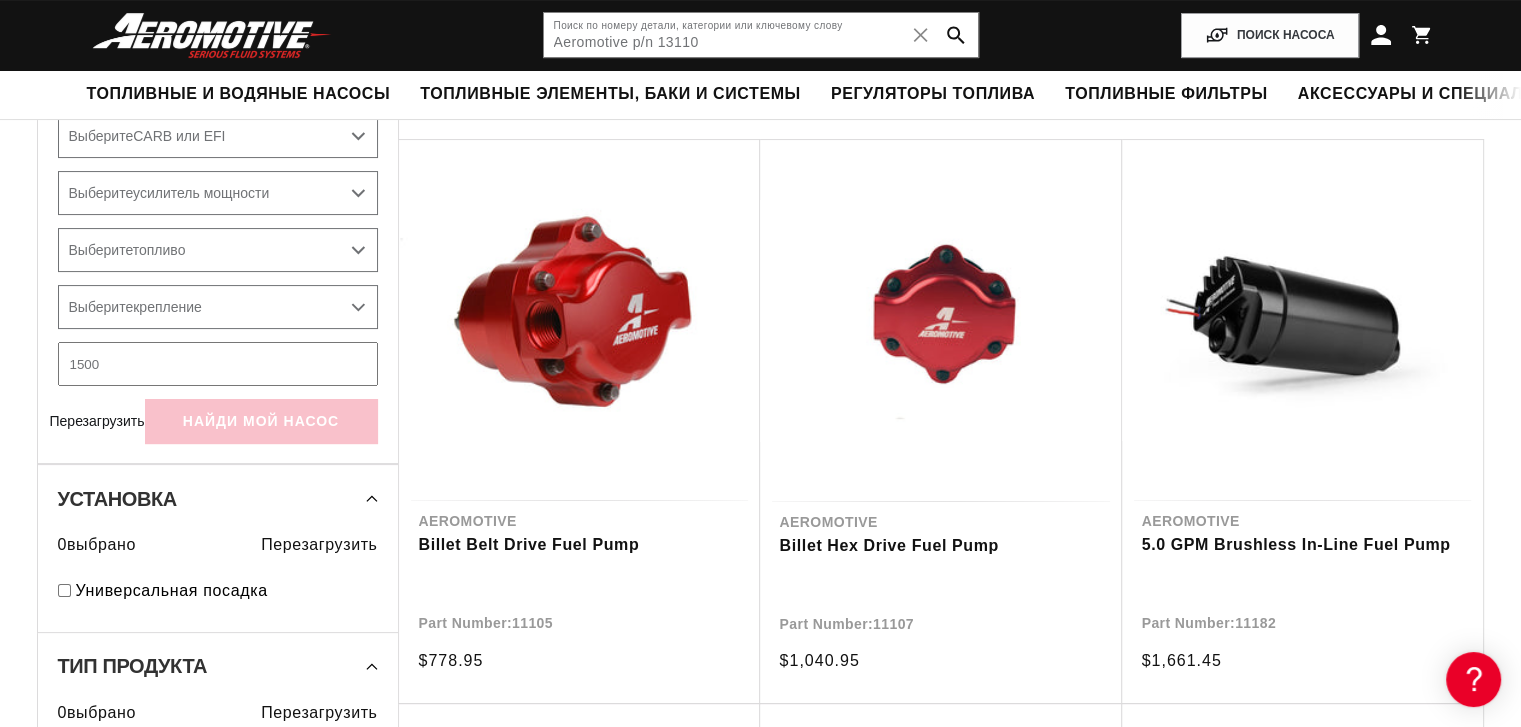 type on "Aeromotive" 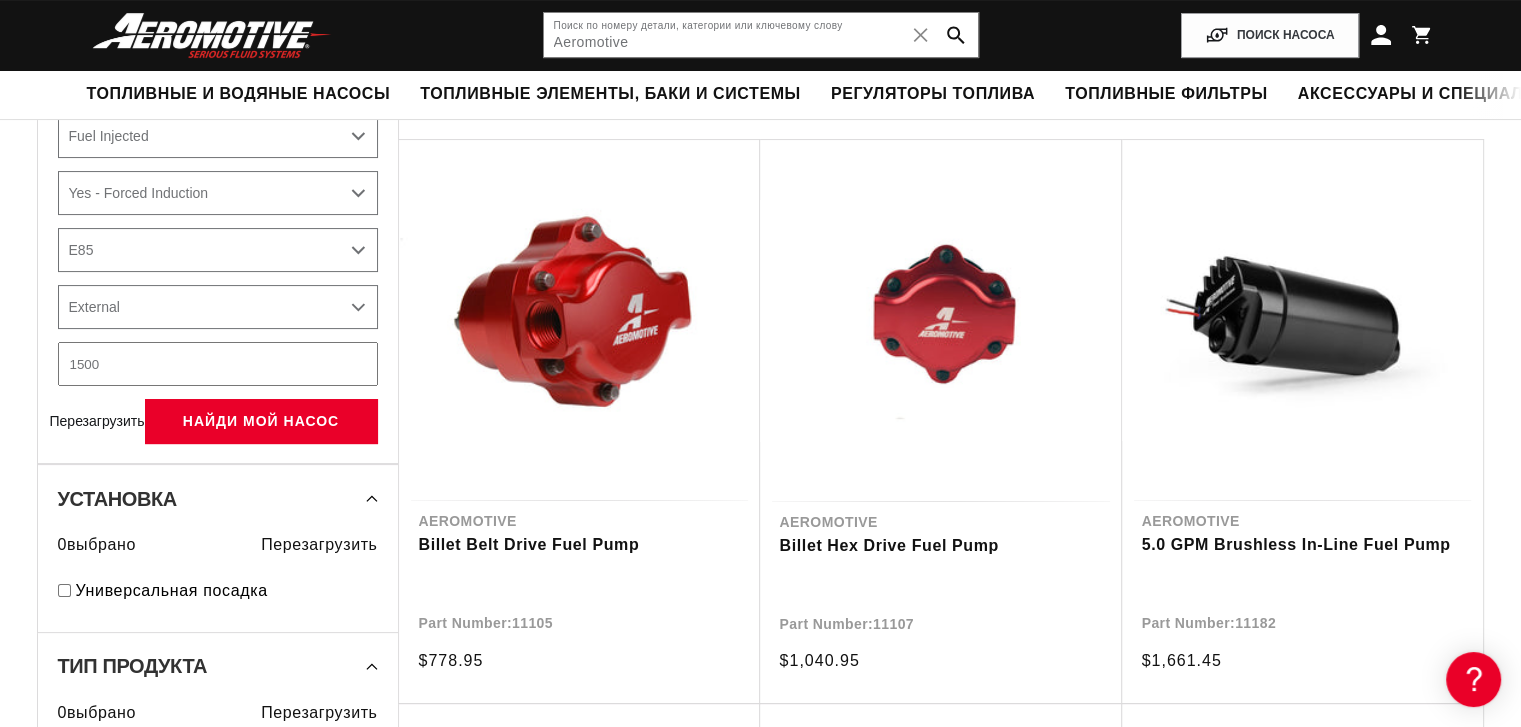 scroll, scrollTop: 295, scrollLeft: 0, axis: vertical 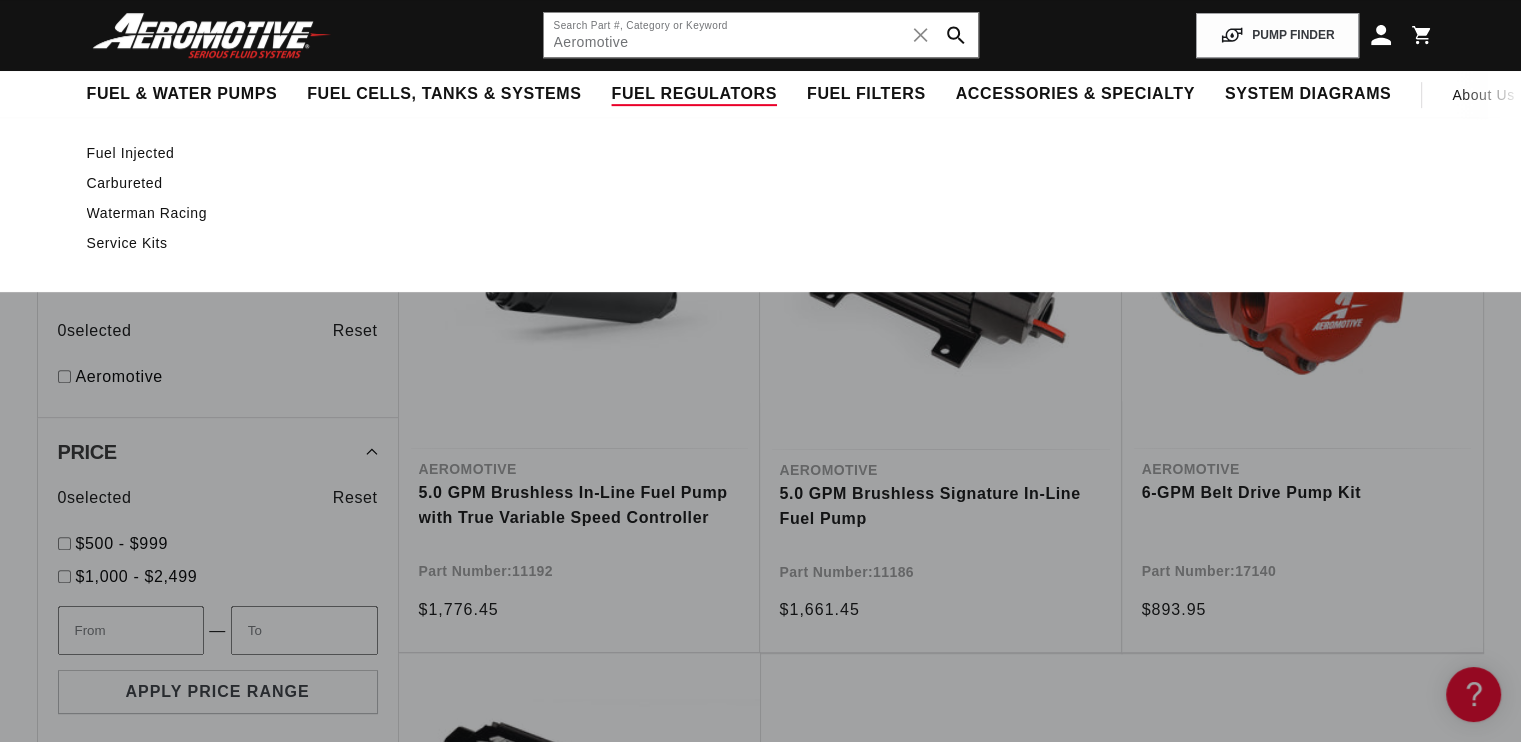 click on "Fuel Regulators" at bounding box center [693, 94] 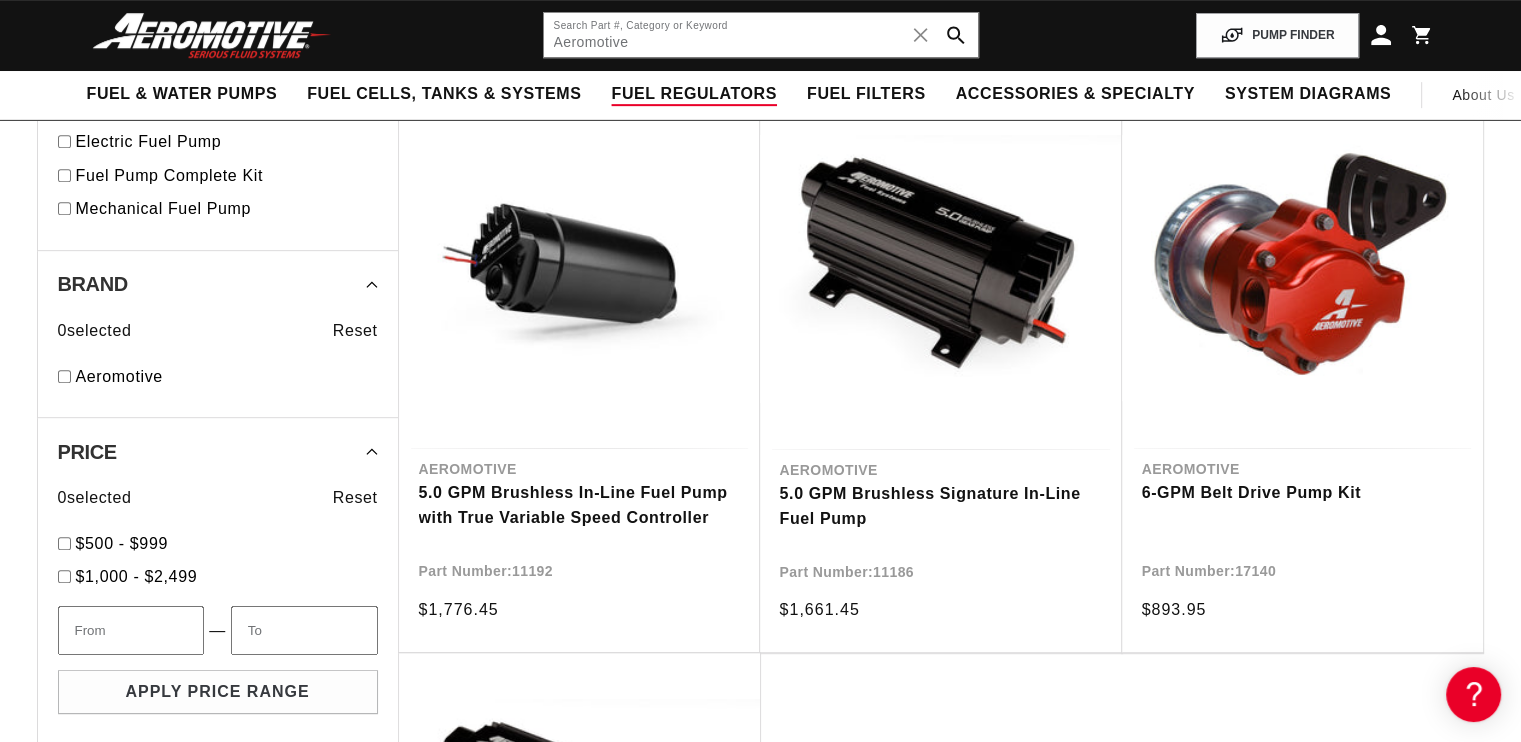 click on "Fuel Regulators" at bounding box center (693, 94) 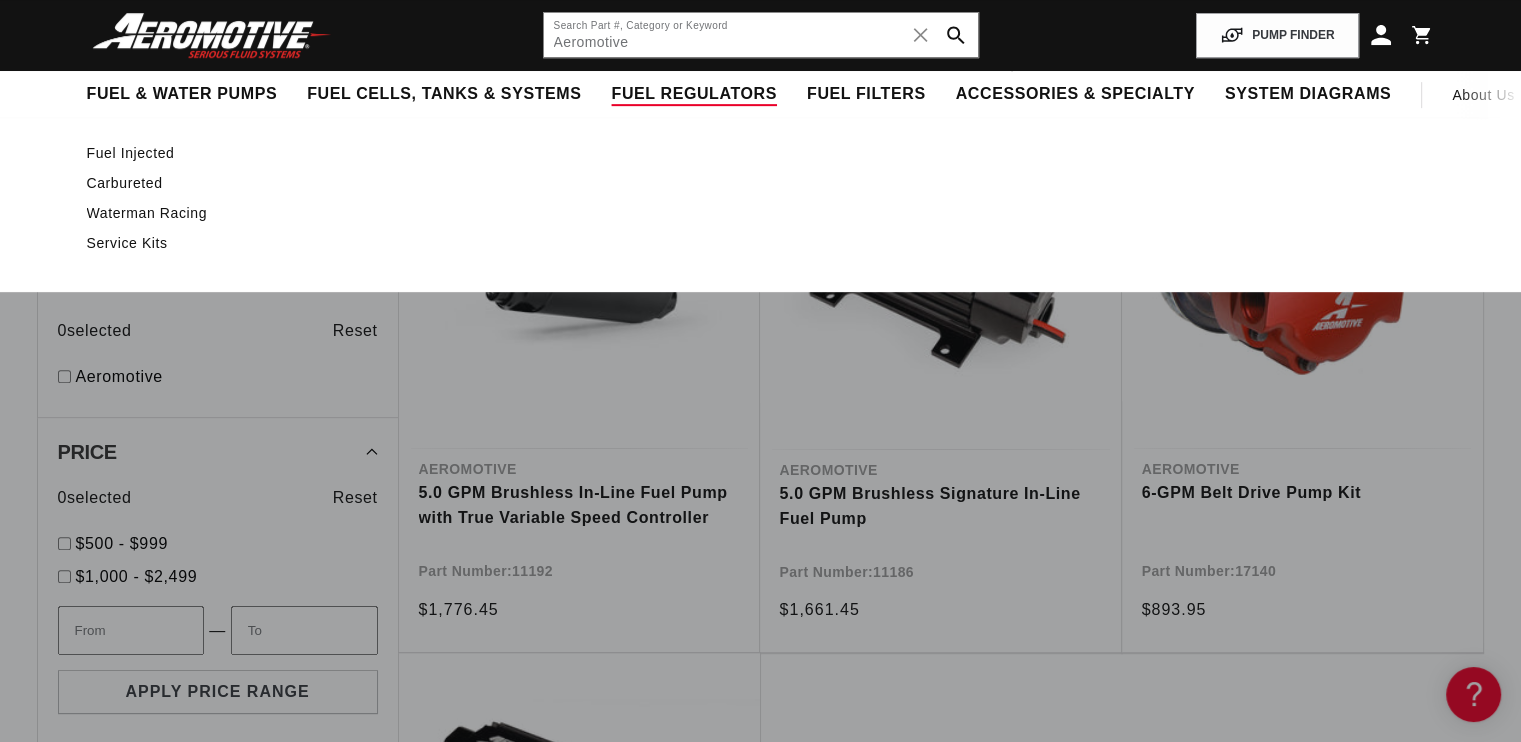 scroll, scrollTop: 0, scrollLeft: 0, axis: both 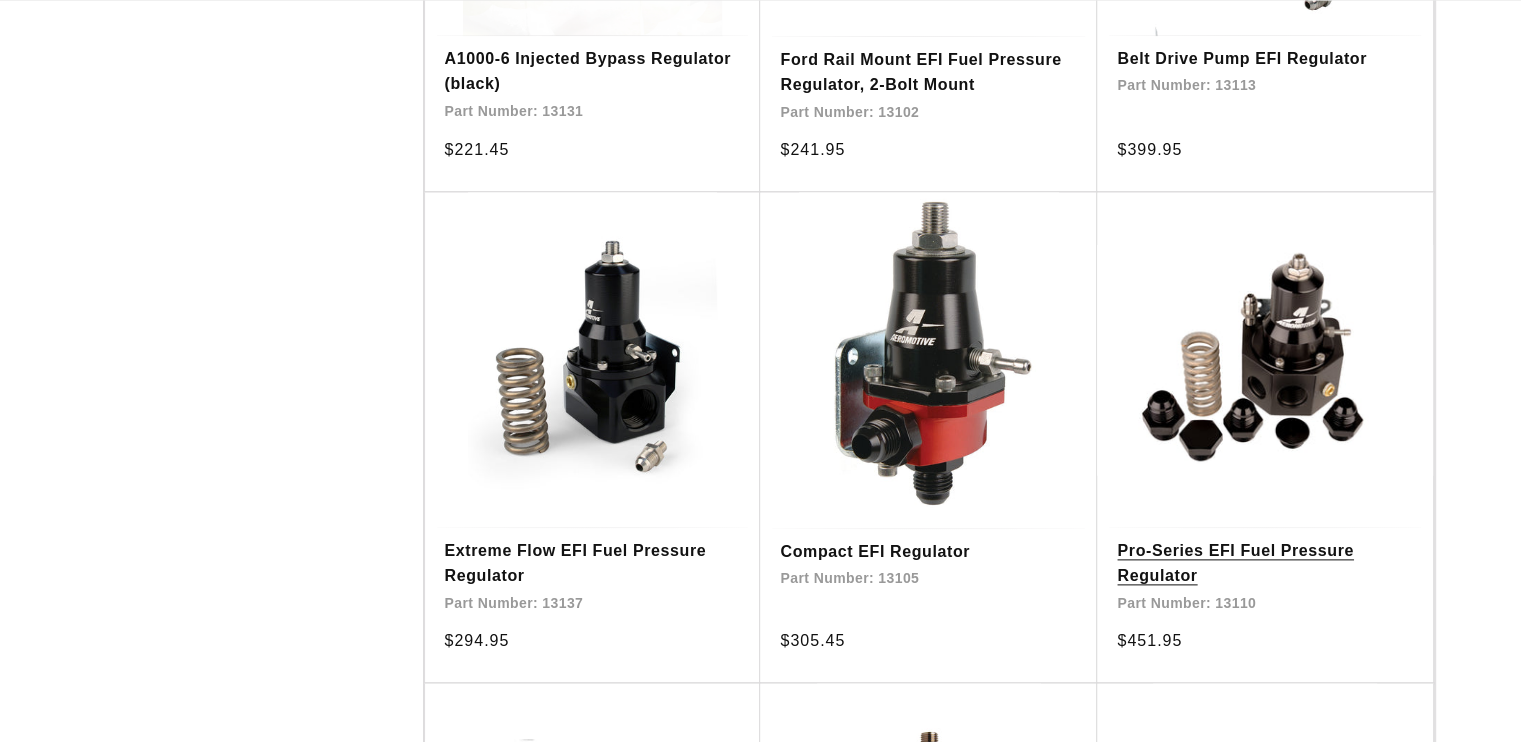 click on "Pro-Series EFI Fuel Pressure Regulator" at bounding box center [1265, 563] 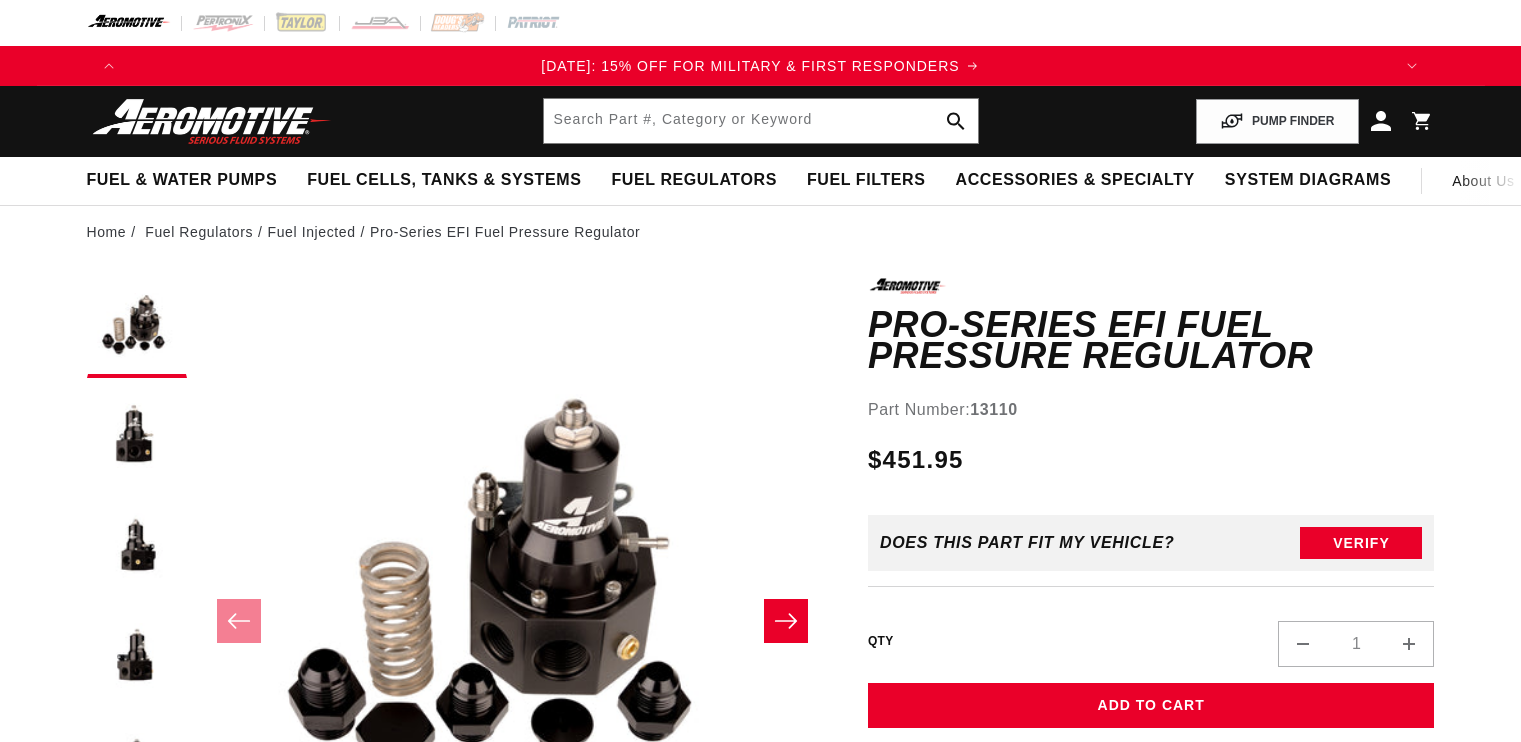scroll, scrollTop: 0, scrollLeft: 0, axis: both 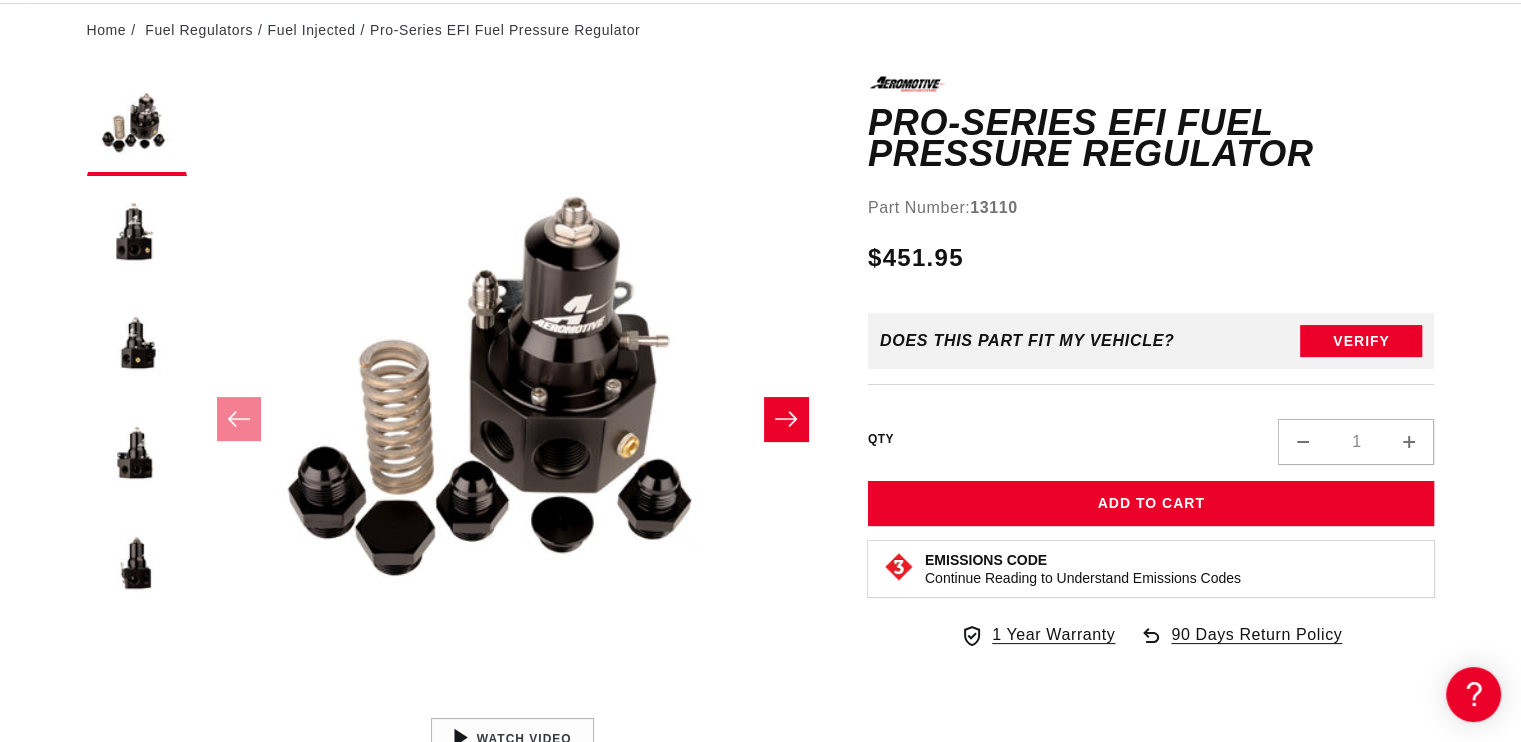 click on "Skip to content
Your cart
Your cart is empty
Loading...
You may also like
Subtotal (0 items)
$0.00 USD
Checkout
One or more of the items in your cart is a recurring or deferred purchase. By continuing, I agree to the  cancellation policy  and authorize you to charge my payment method at the prices, frequency and dates listed on this page until my order is fulfilled or I cancel, if permitted." at bounding box center (760, 169) 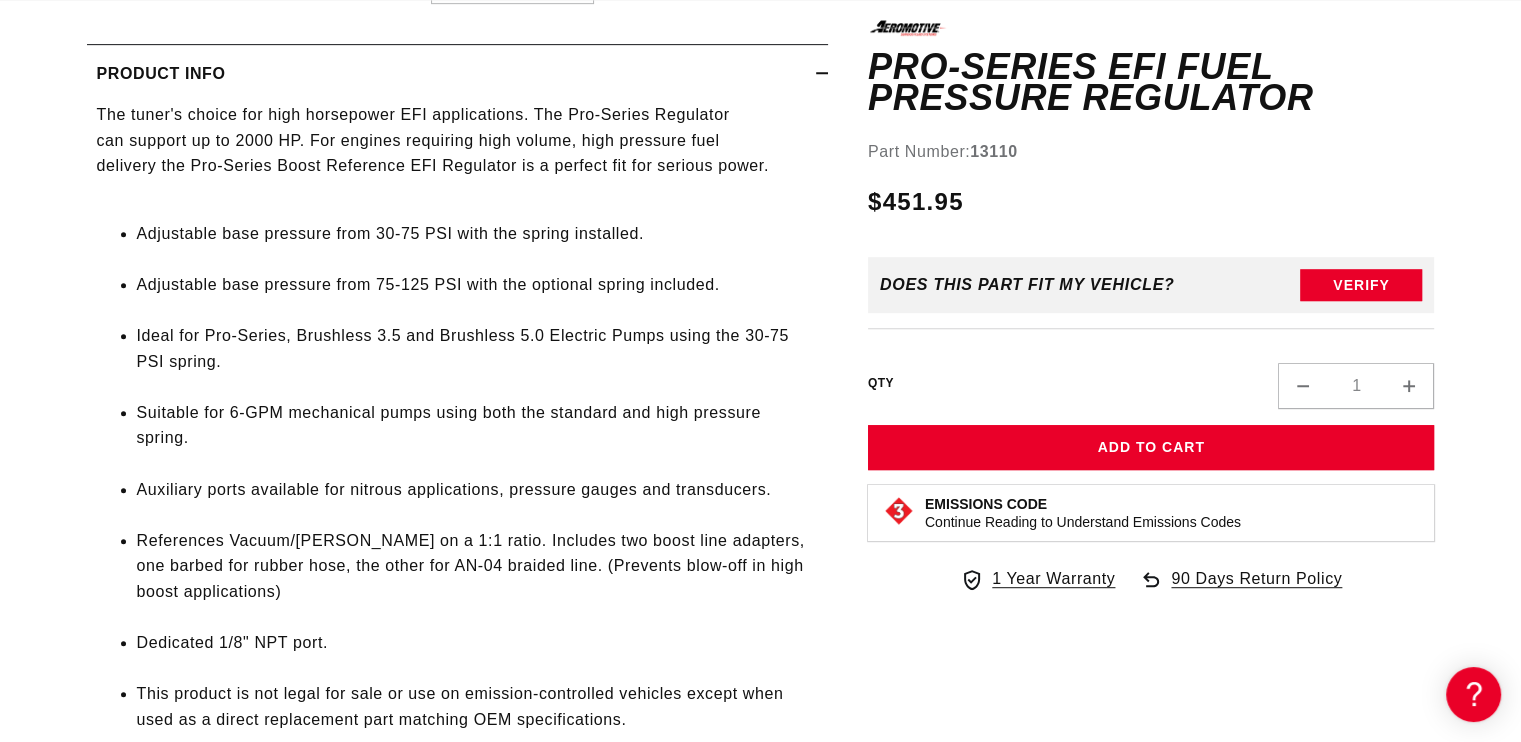 scroll, scrollTop: 964, scrollLeft: 0, axis: vertical 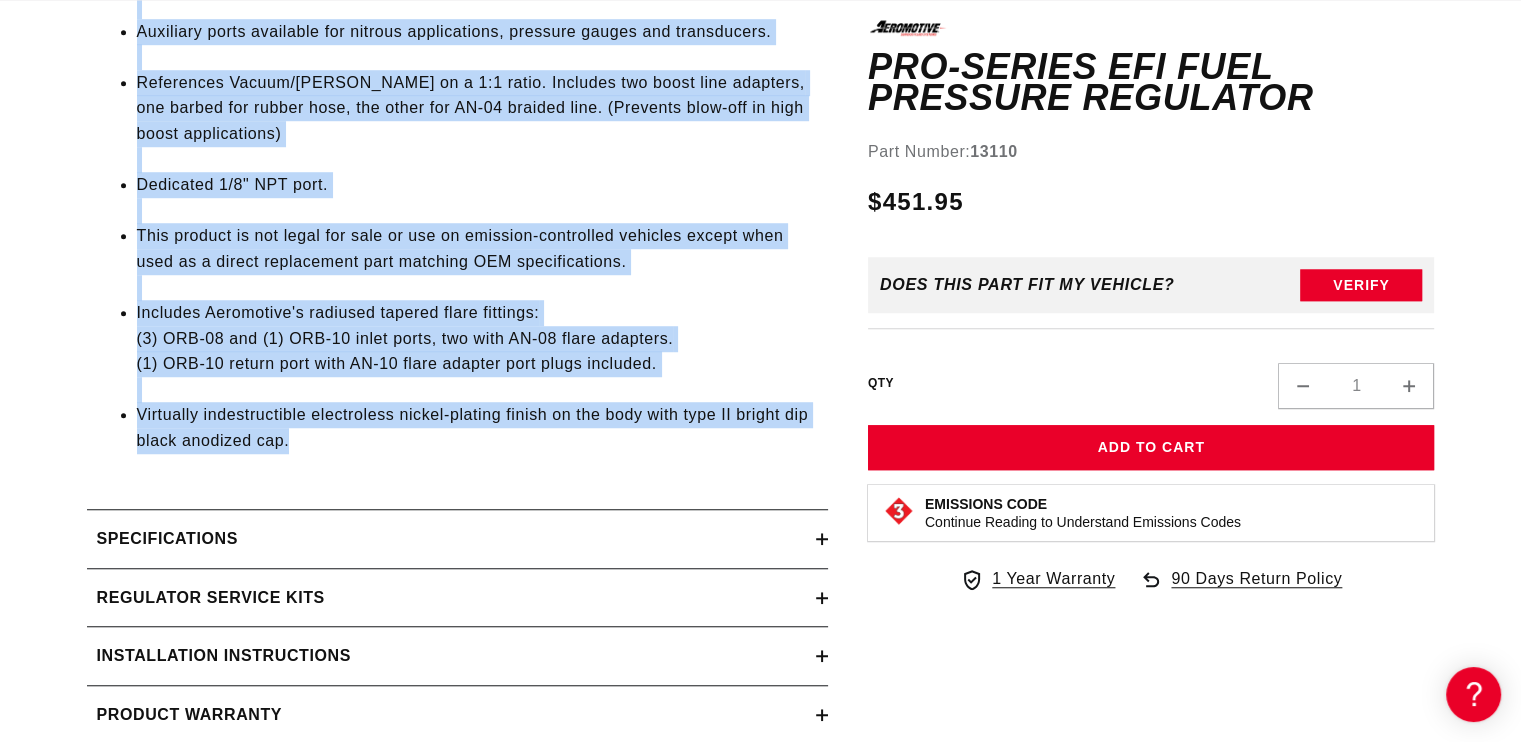 drag, startPoint x: 75, startPoint y: 170, endPoint x: 297, endPoint y: 445, distance: 353.42468 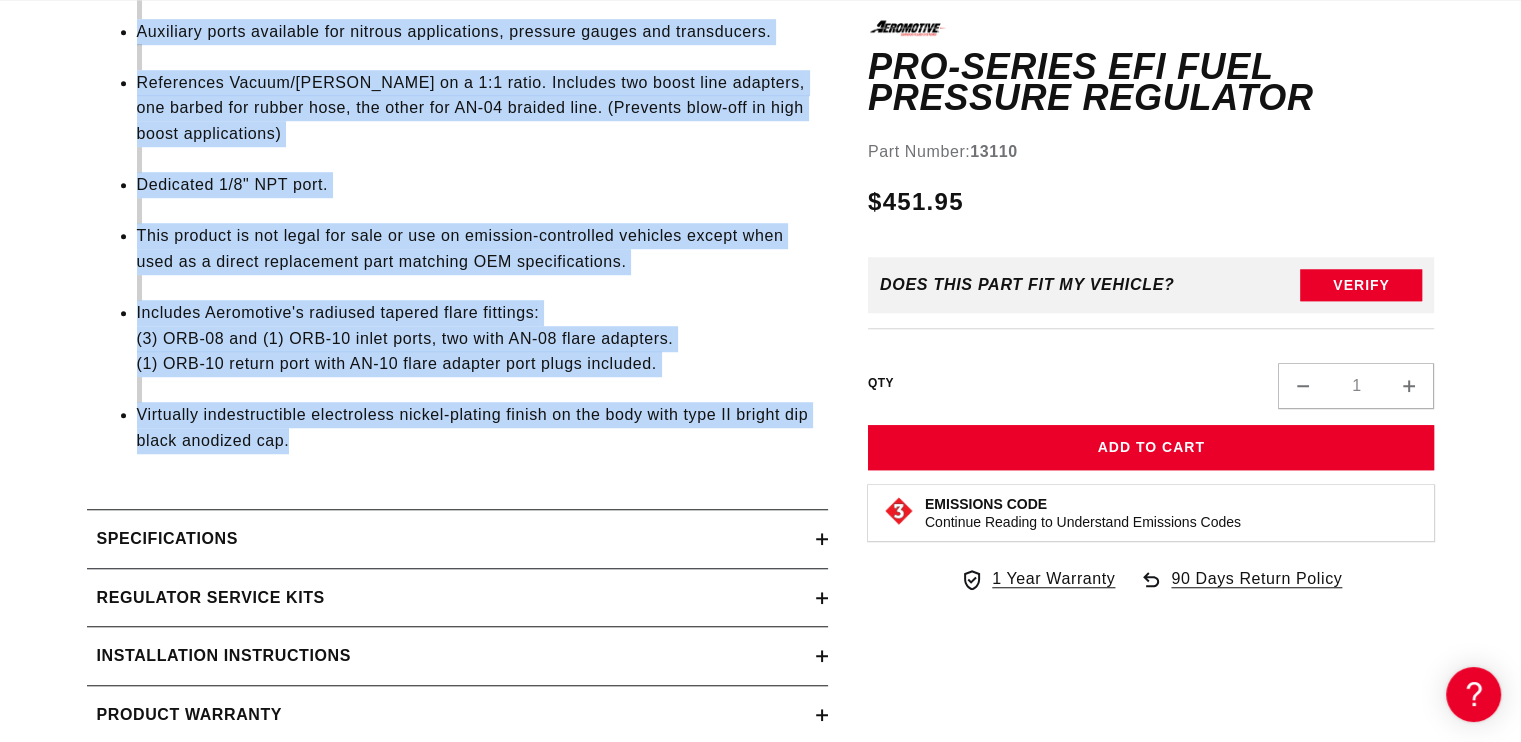 scroll, scrollTop: 0, scrollLeft: 1268, axis: horizontal 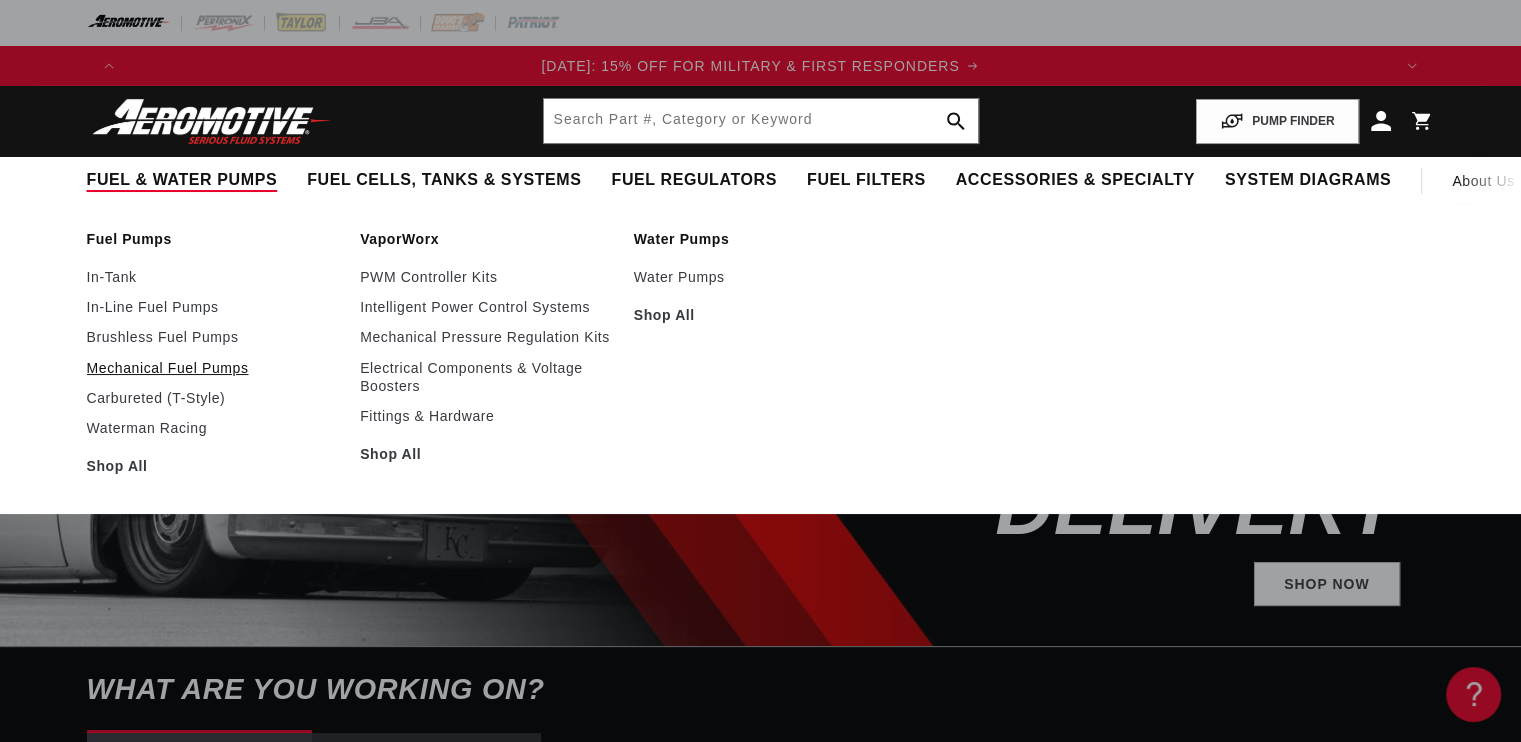 click on "Mechanical Fuel Pumps" at bounding box center [214, 368] 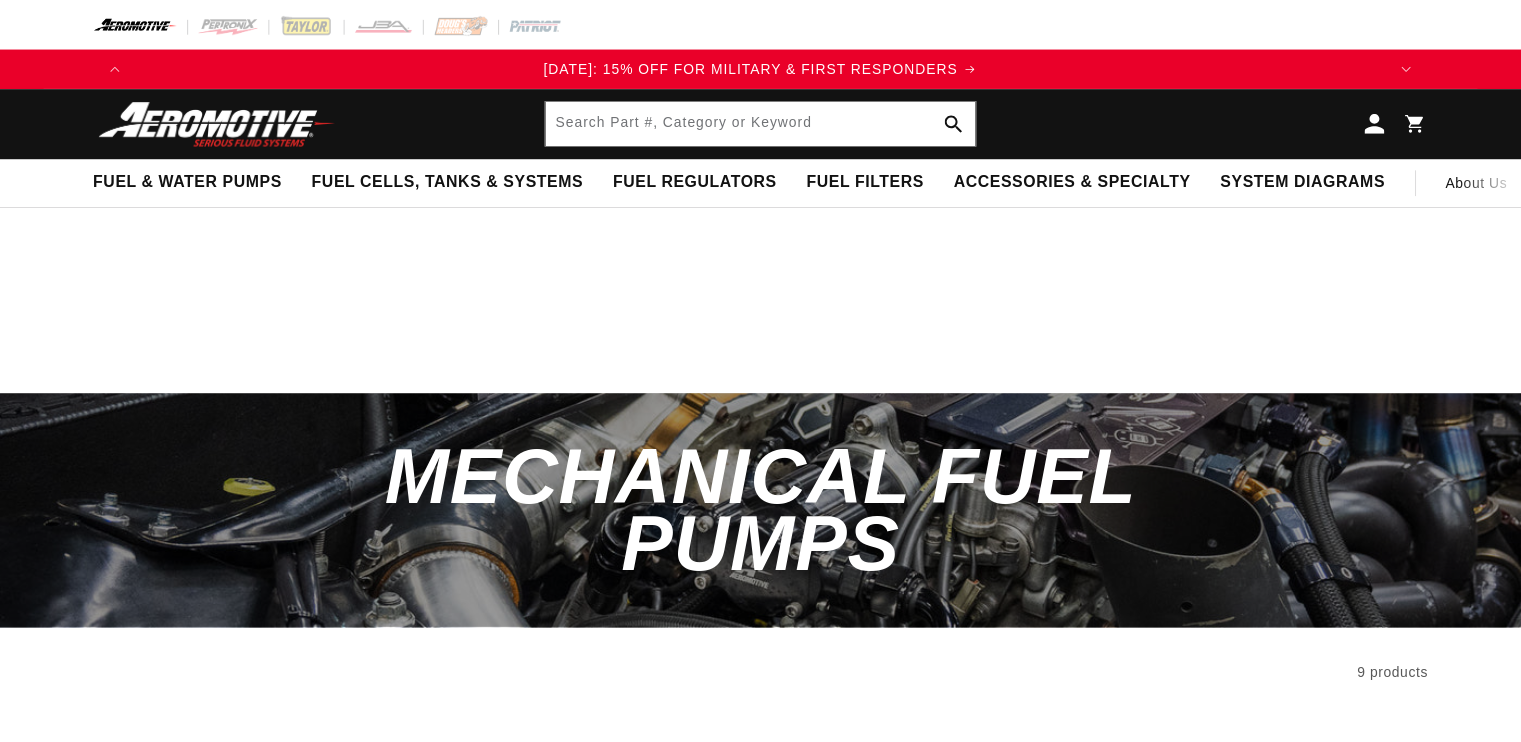 scroll, scrollTop: 0, scrollLeft: 0, axis: both 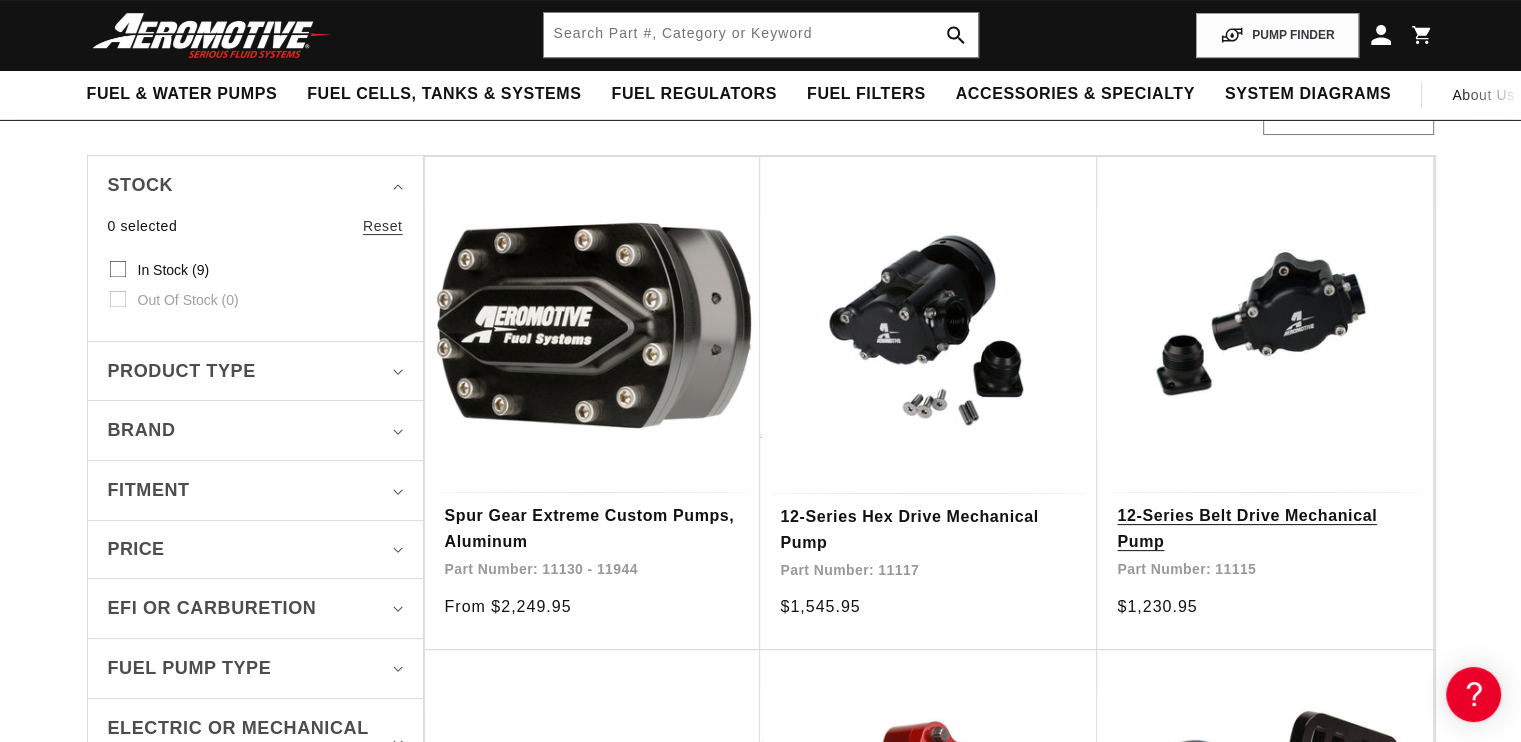 click on "12-Series Belt Drive Mechanical Pump" at bounding box center (1265, 528) 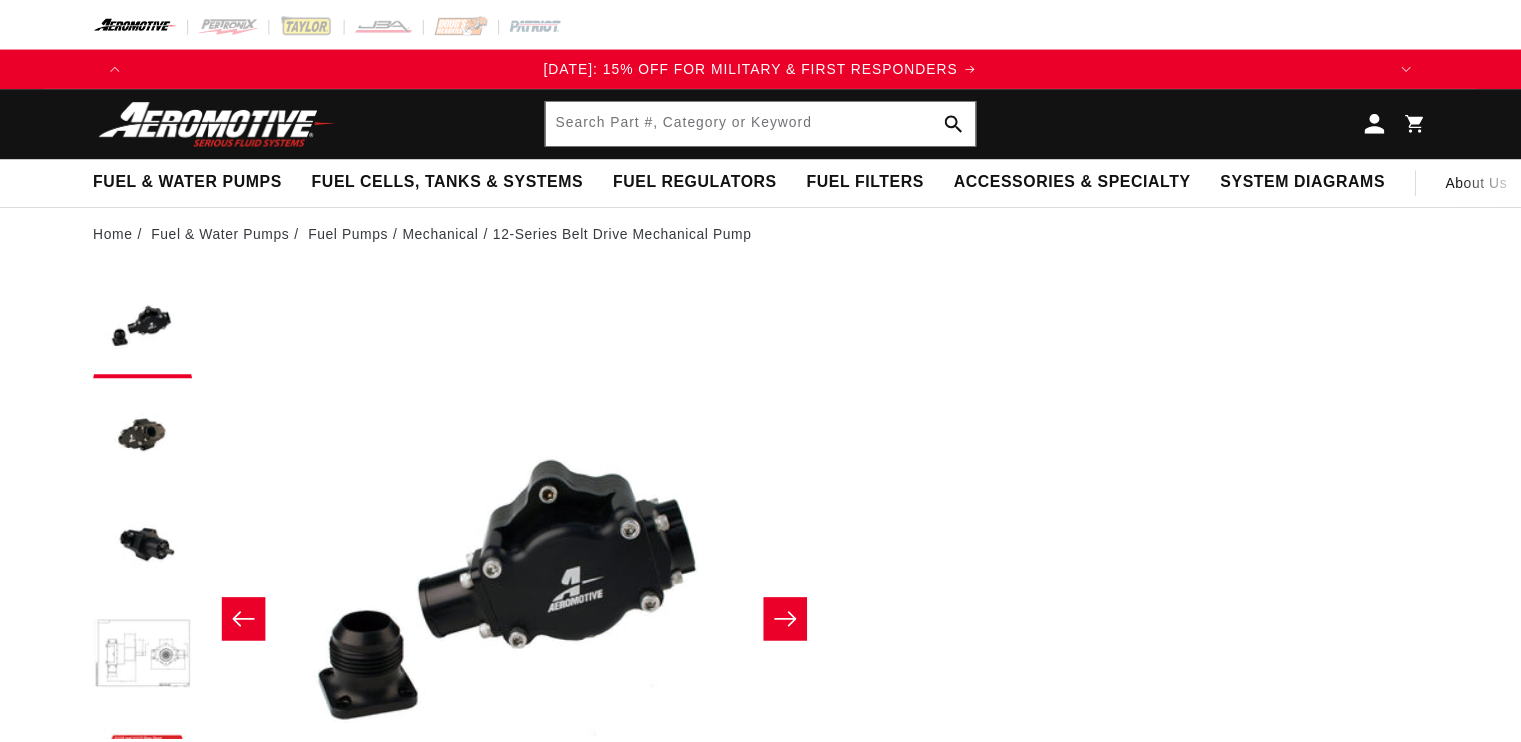 scroll, scrollTop: 0, scrollLeft: 0, axis: both 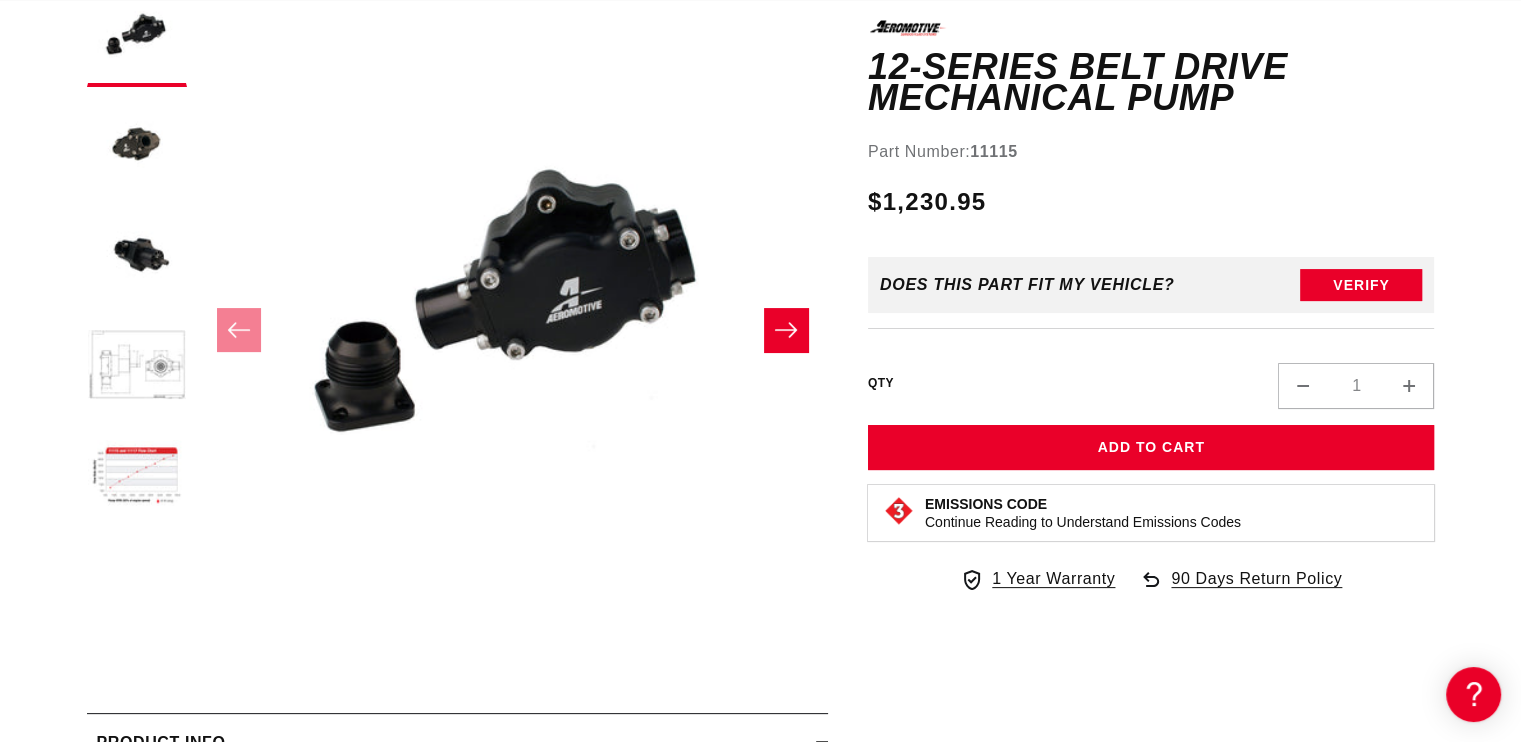 drag, startPoint x: 1530, startPoint y: 95, endPoint x: 1459, endPoint y: 175, distance: 106.96261 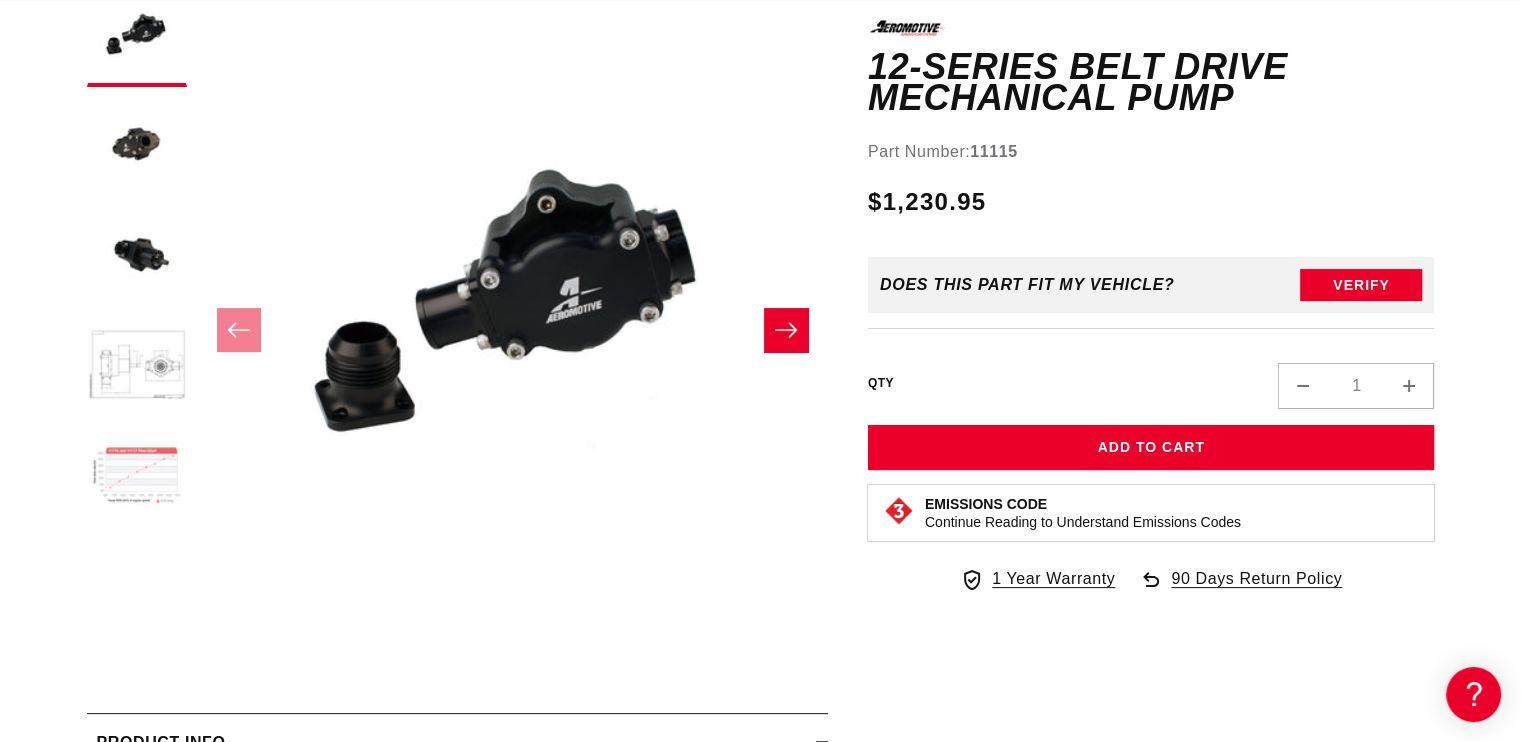 scroll, scrollTop: 0, scrollLeft: 2536, axis: horizontal 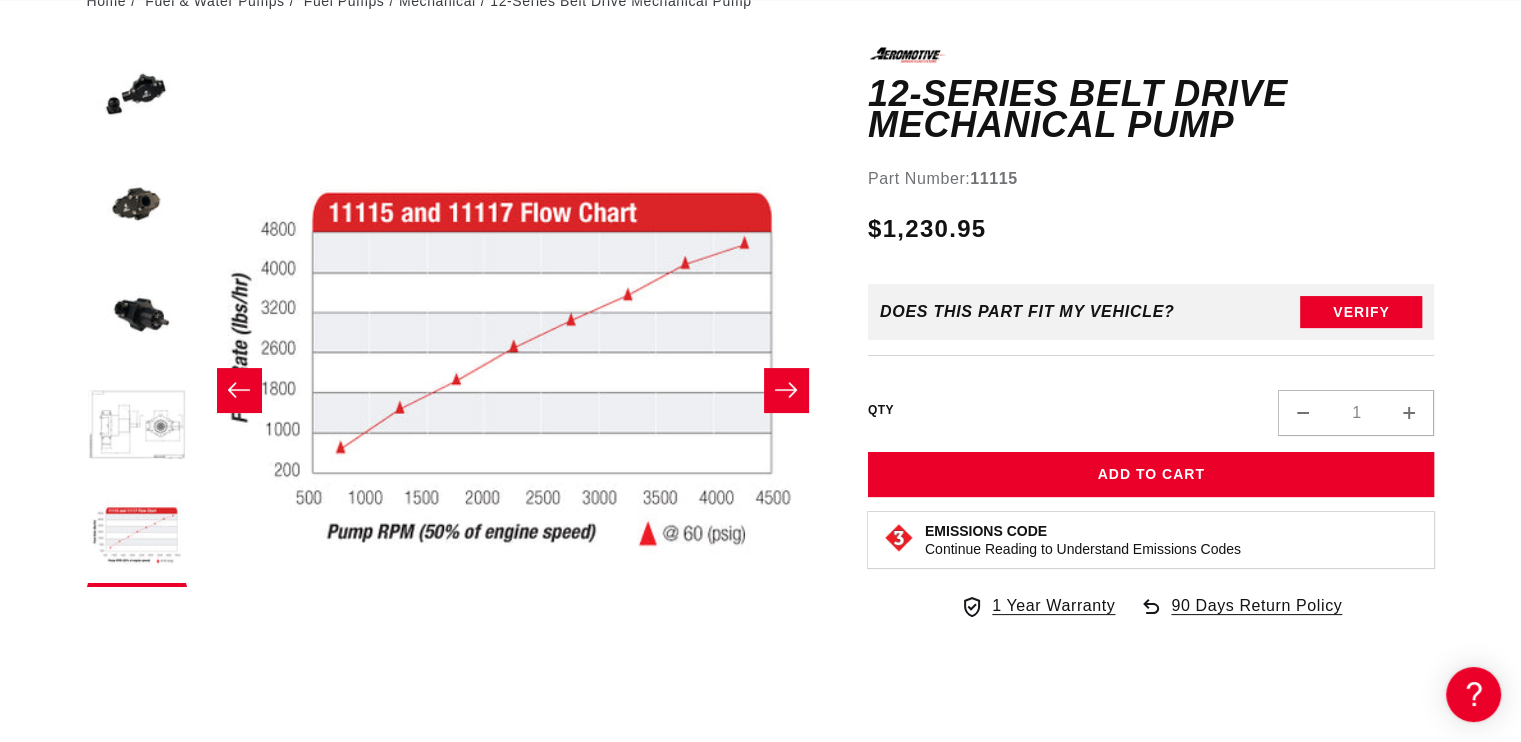 click 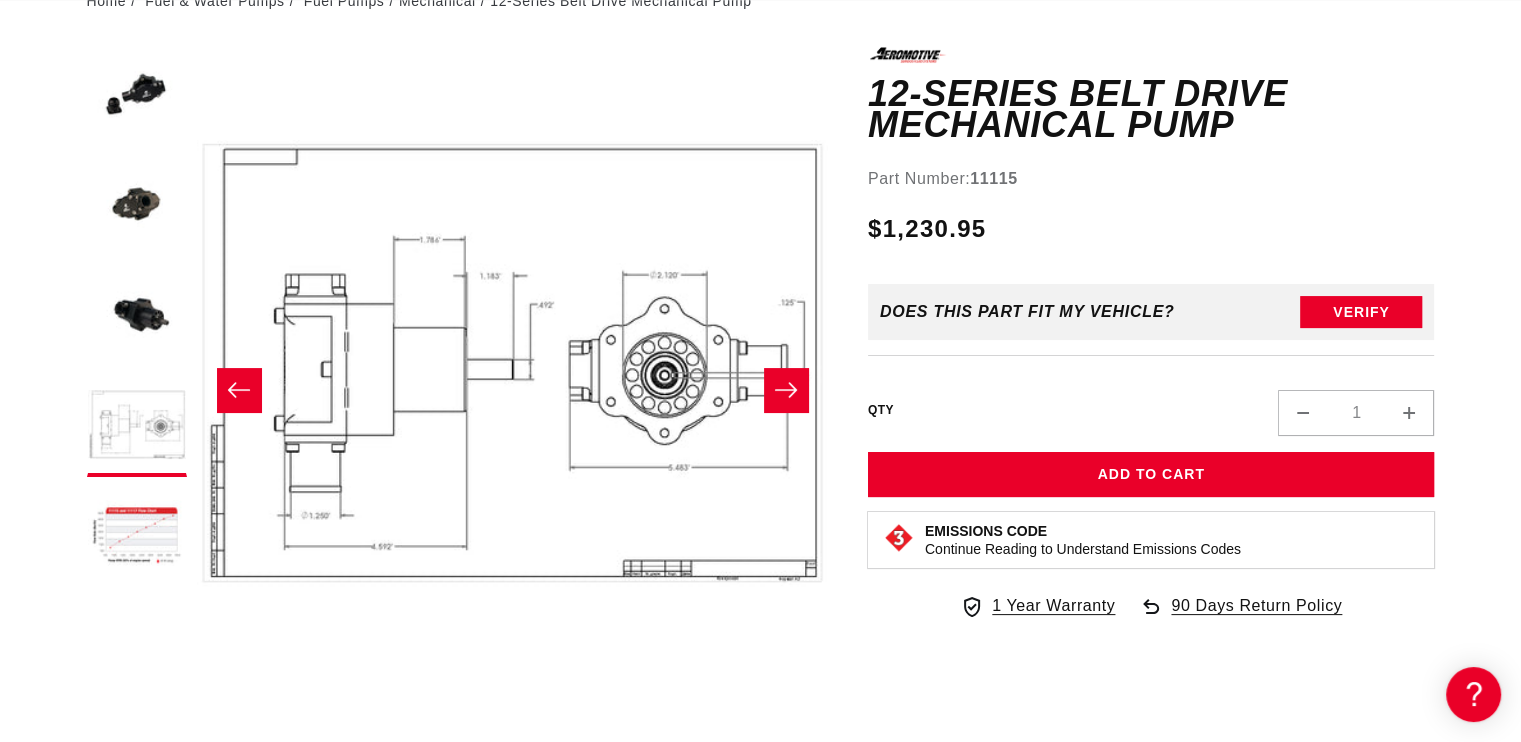 click 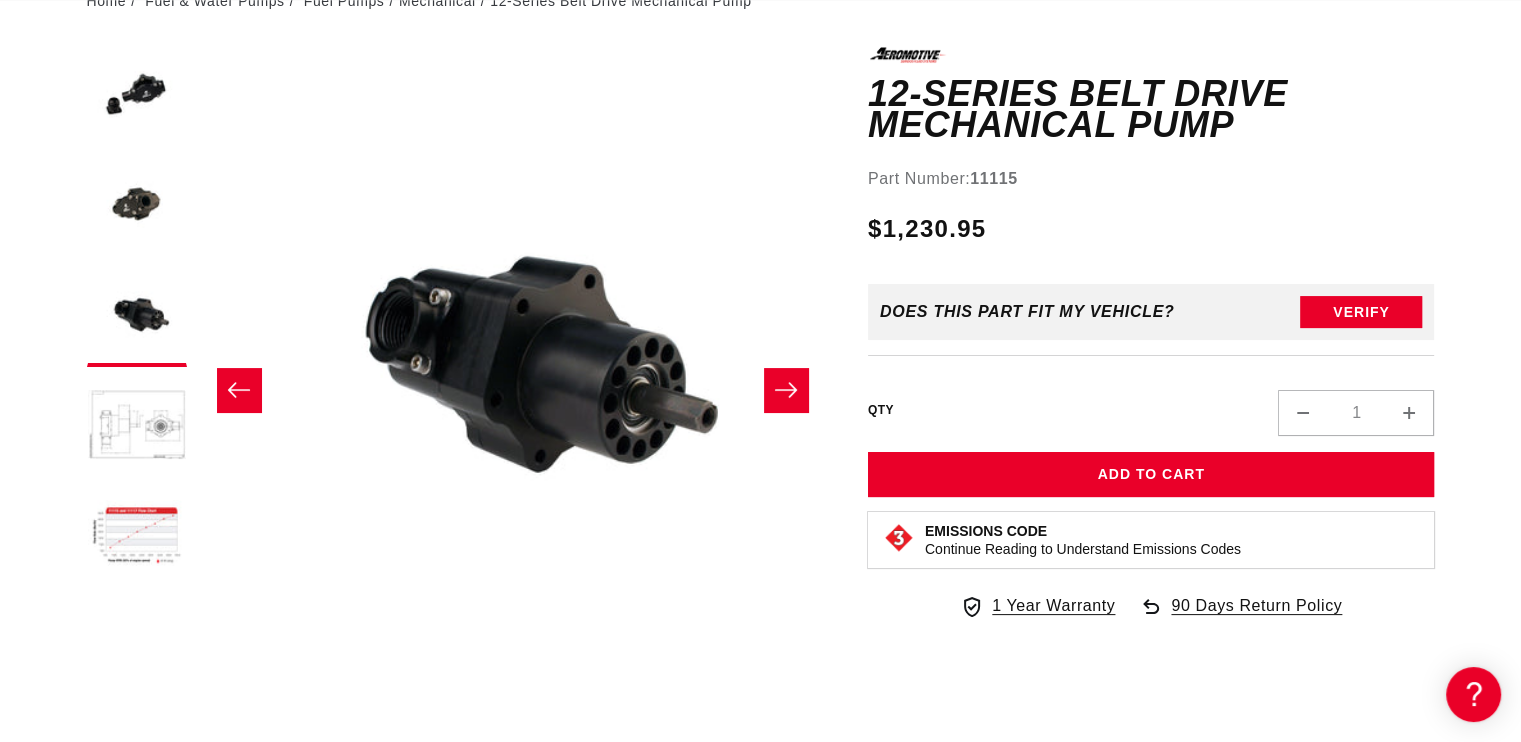 click 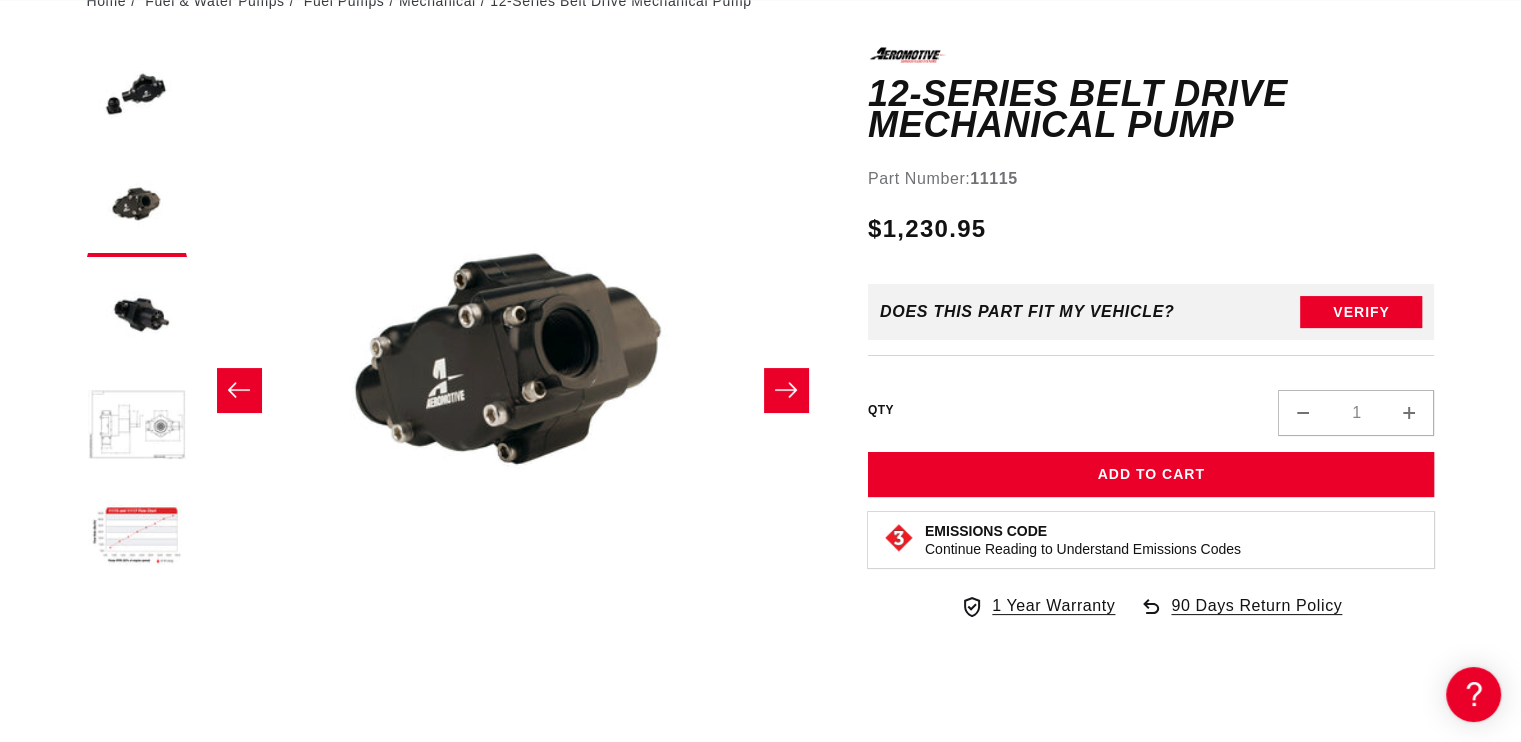 click 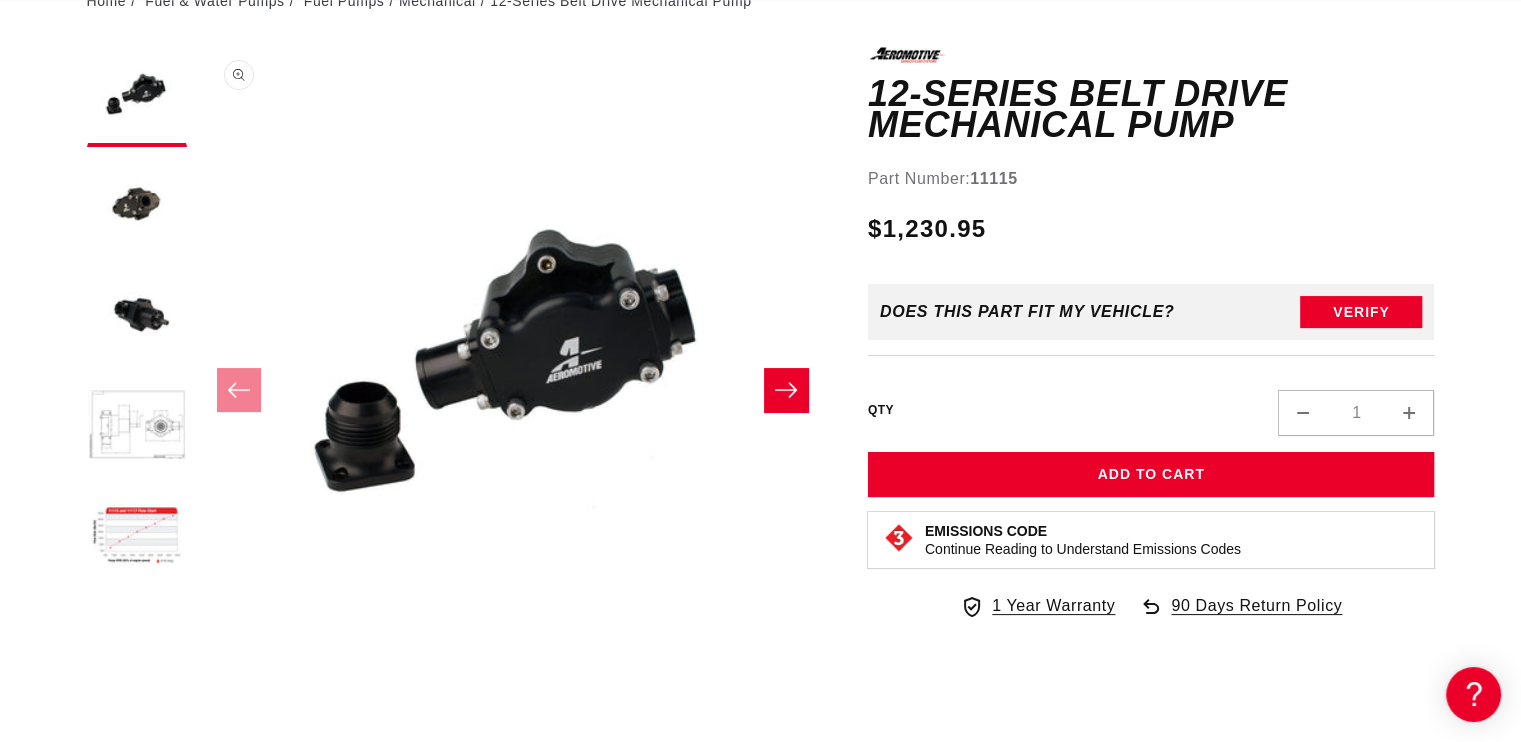 scroll, scrollTop: 0, scrollLeft: 0, axis: both 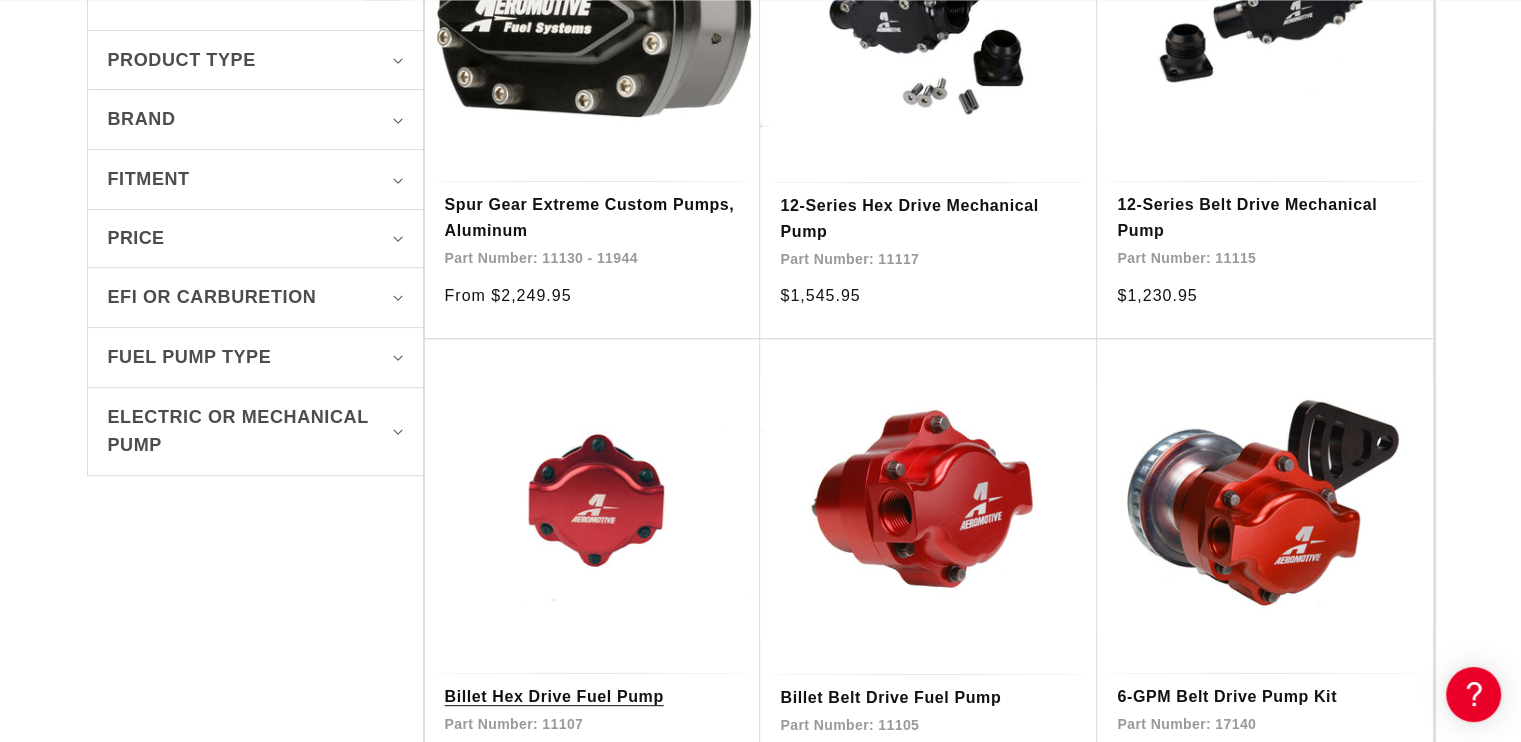 click on "Billet Hex Drive Fuel Pump" at bounding box center [593, 697] 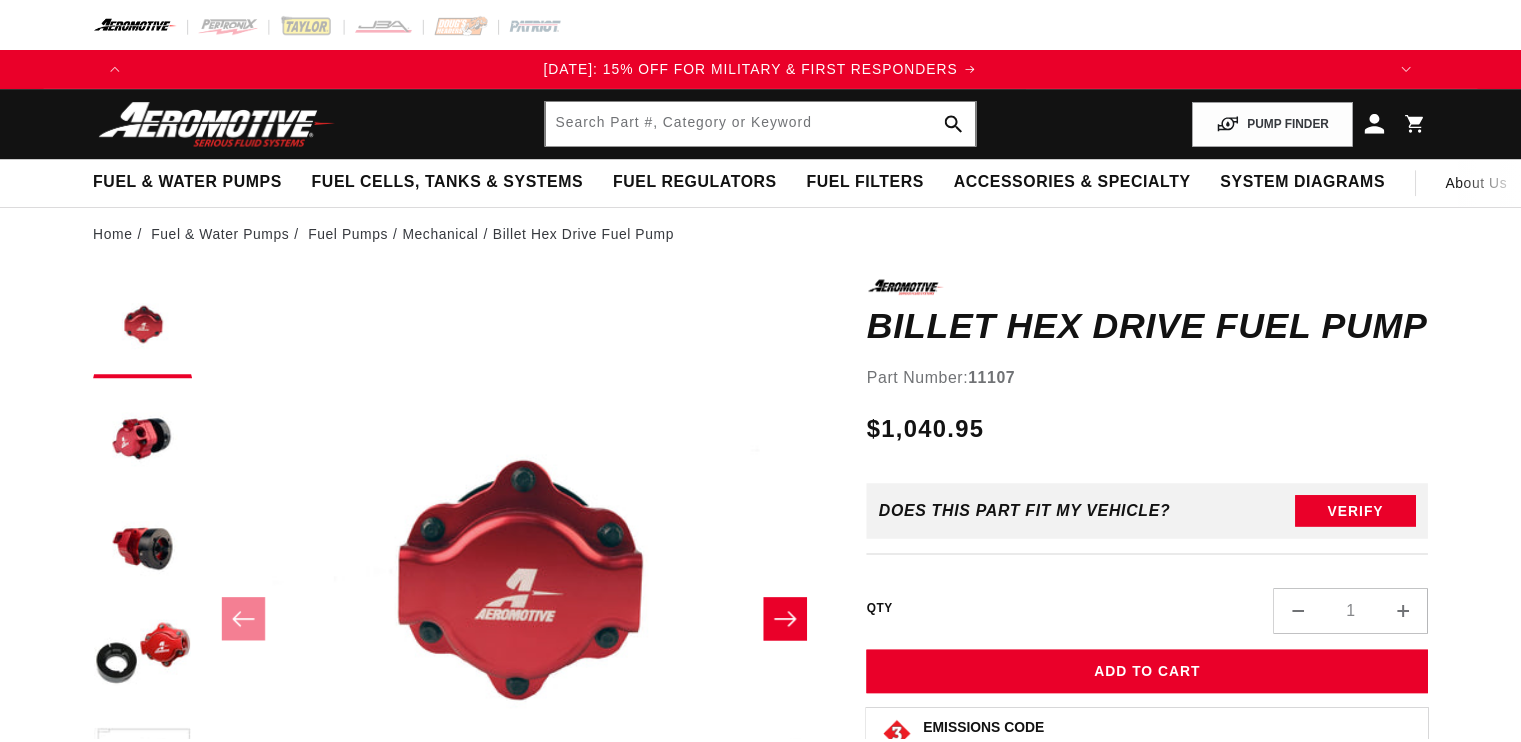 scroll, scrollTop: 0, scrollLeft: 0, axis: both 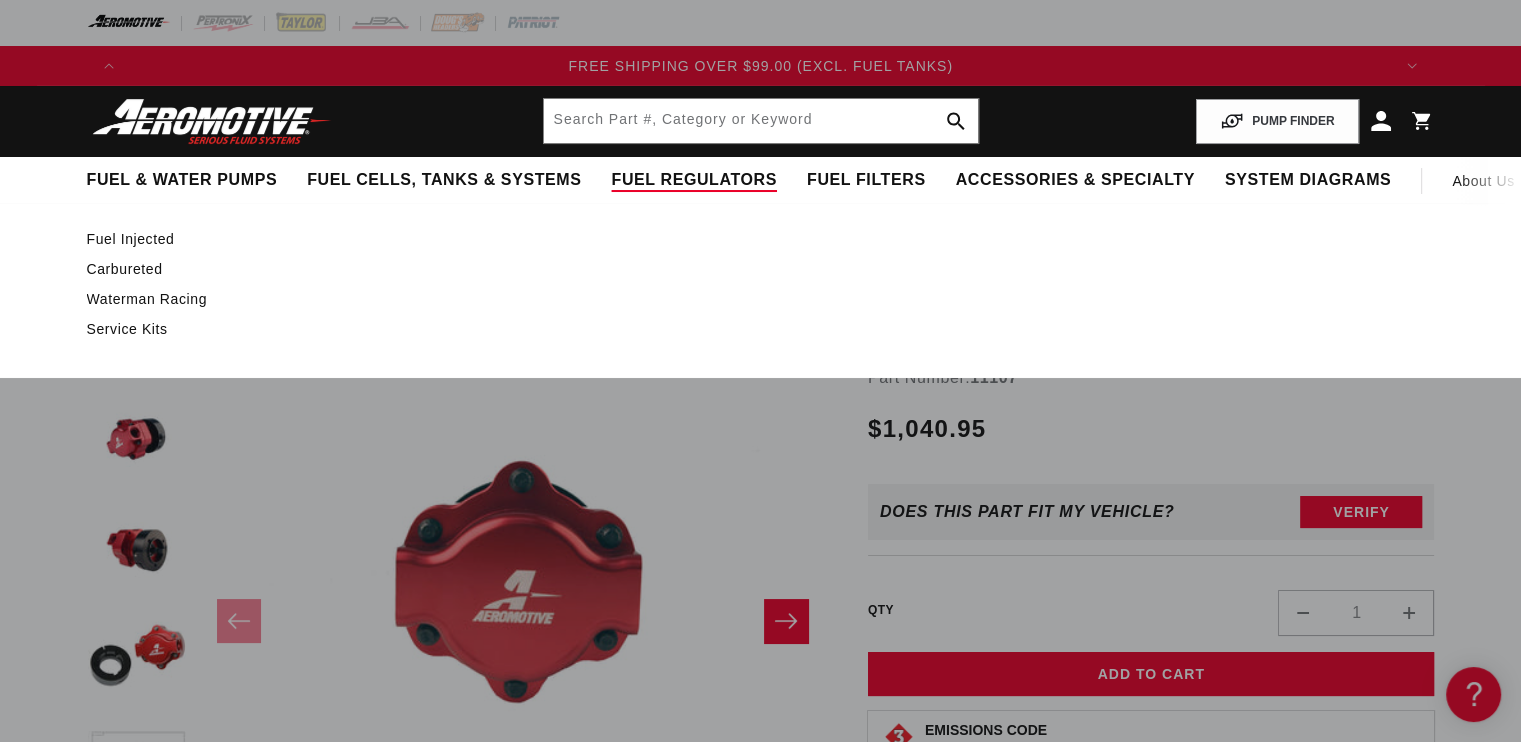 click on "Fuel Regulators" at bounding box center [693, 180] 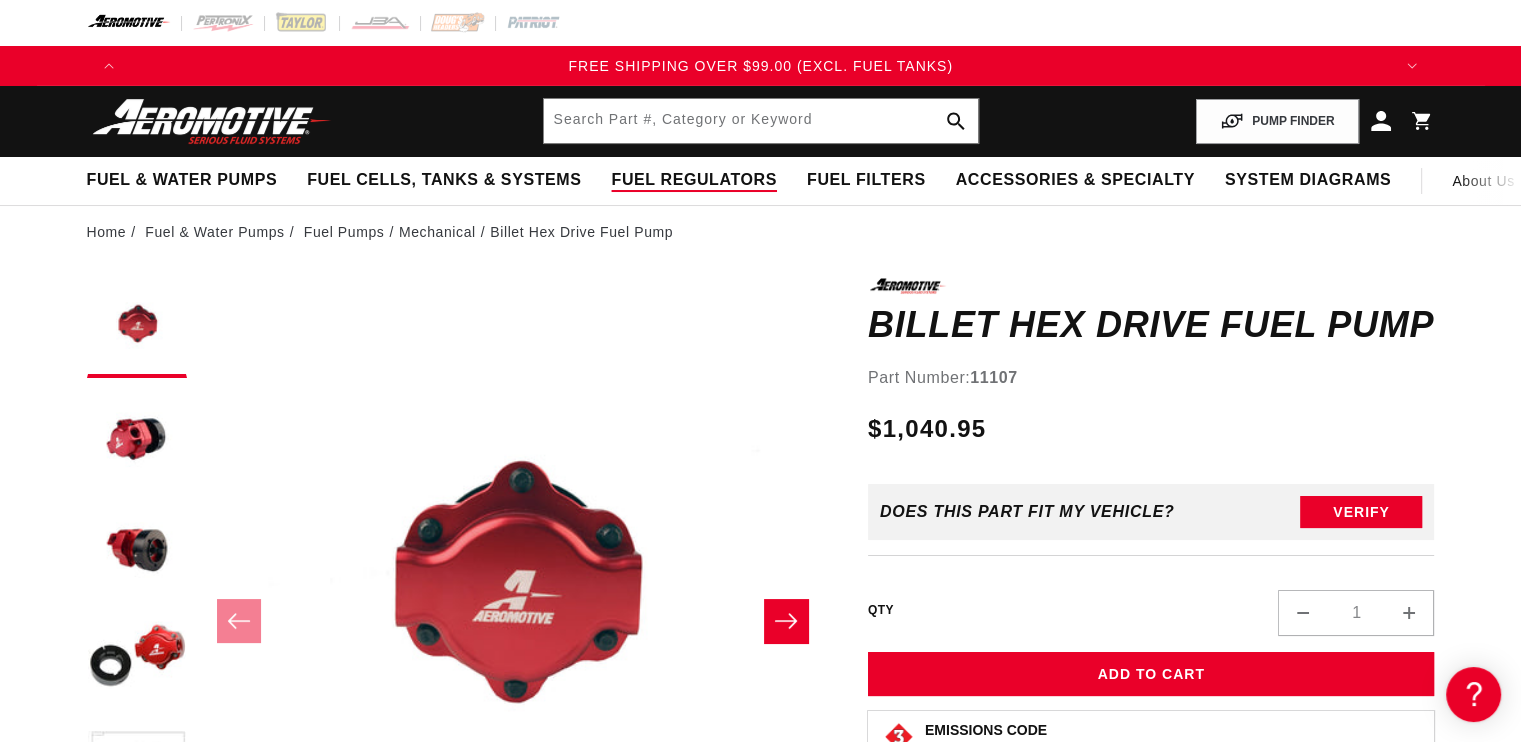click on "Fuel Regulators" at bounding box center [693, 180] 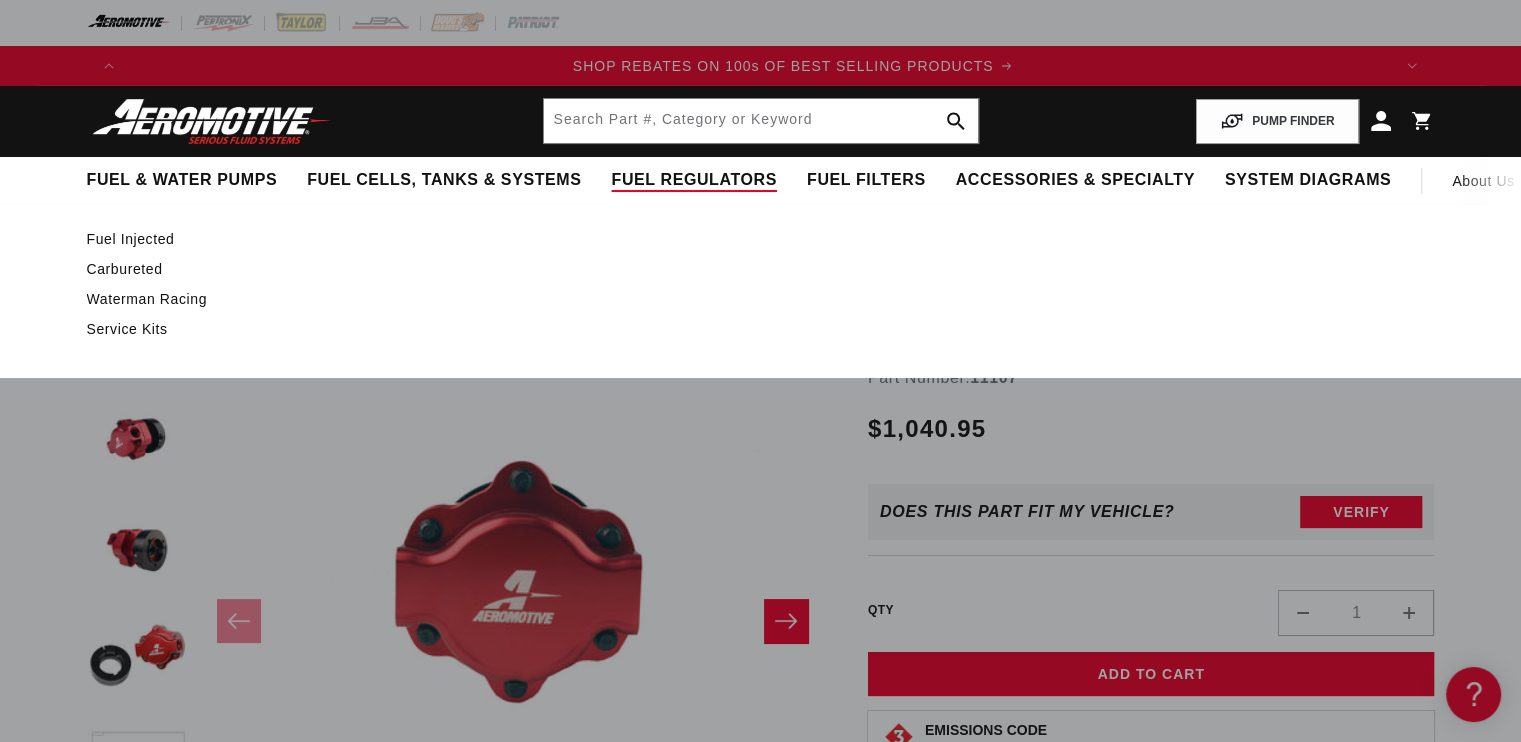 scroll, scrollTop: 0, scrollLeft: 1268, axis: horizontal 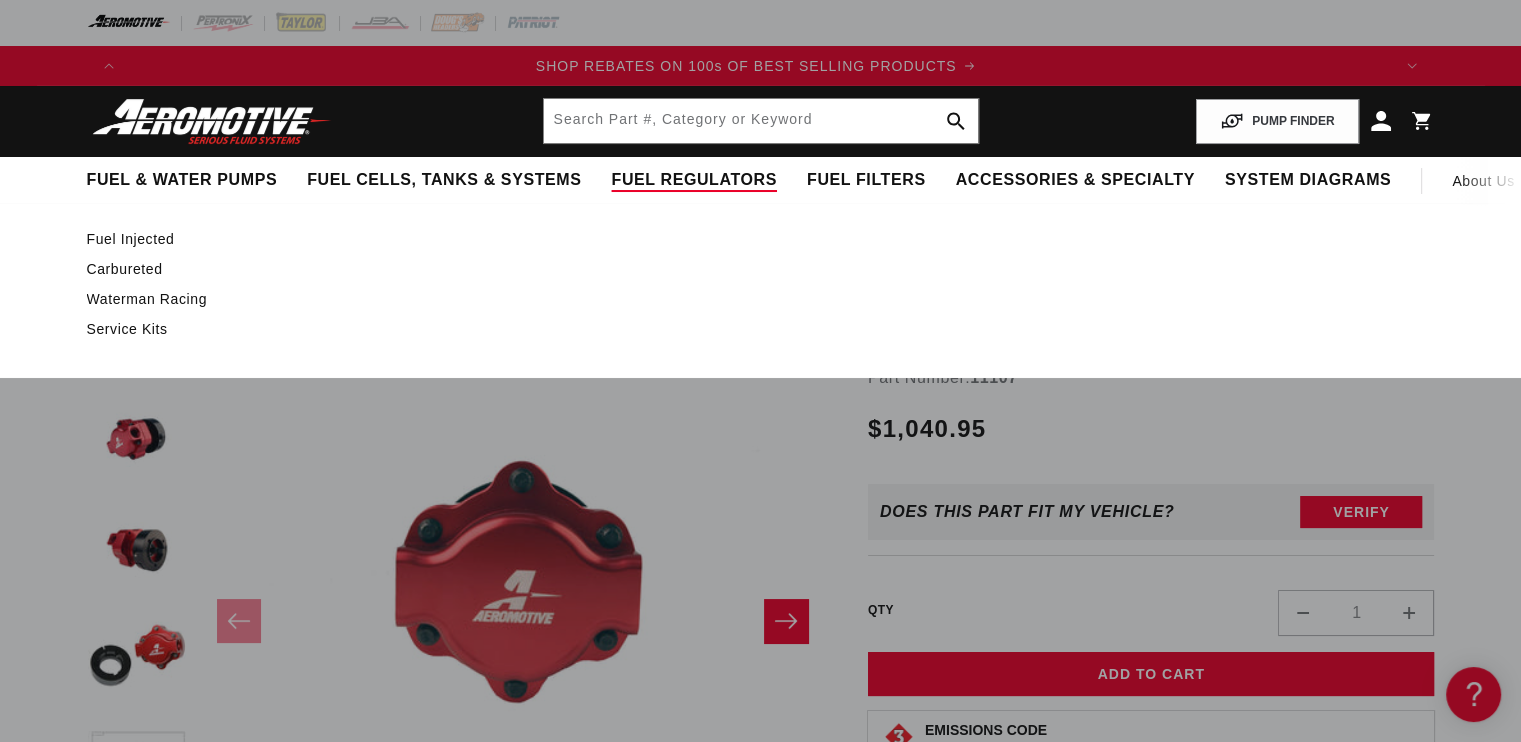click on "Fuel Regulators" at bounding box center [693, 180] 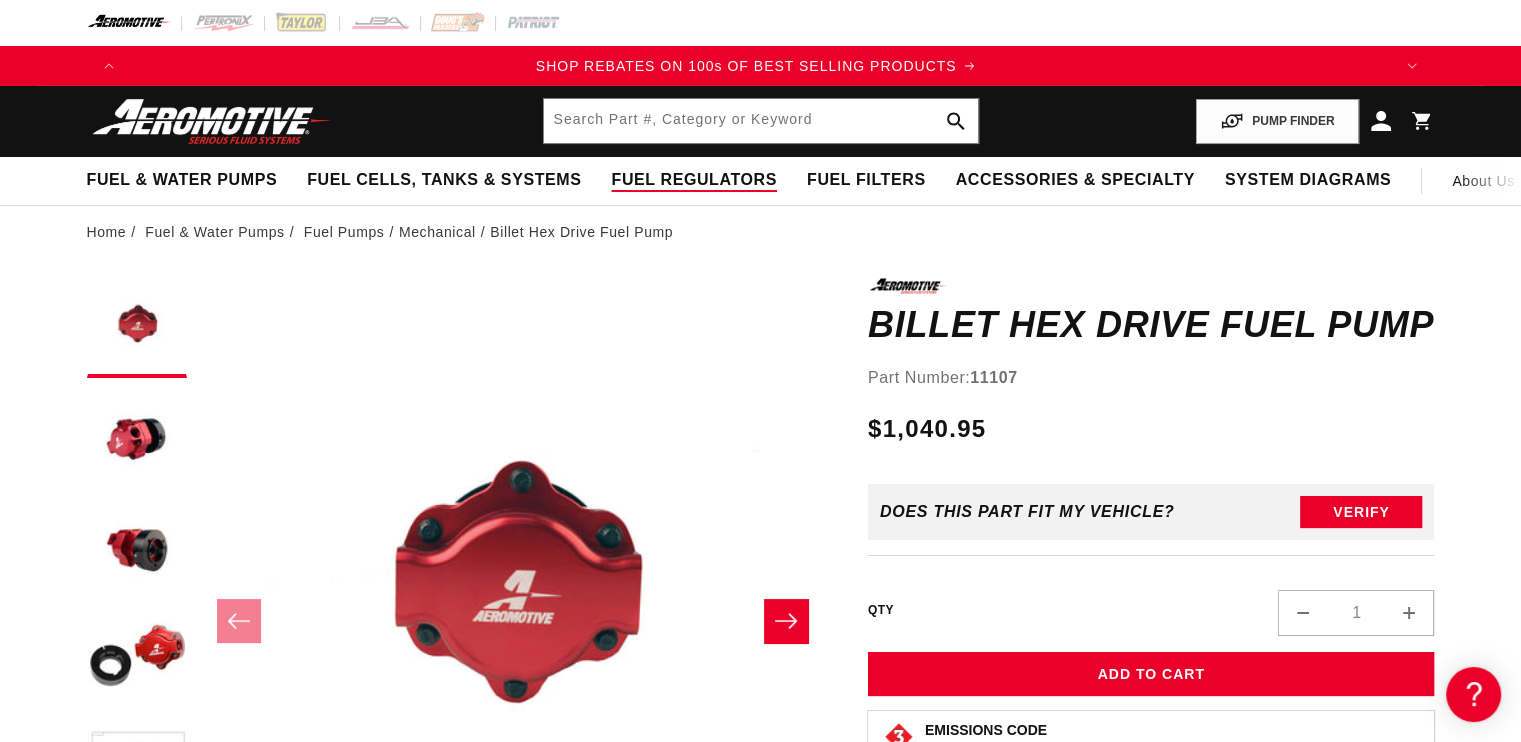 click on "Fuel Regulators" at bounding box center [693, 180] 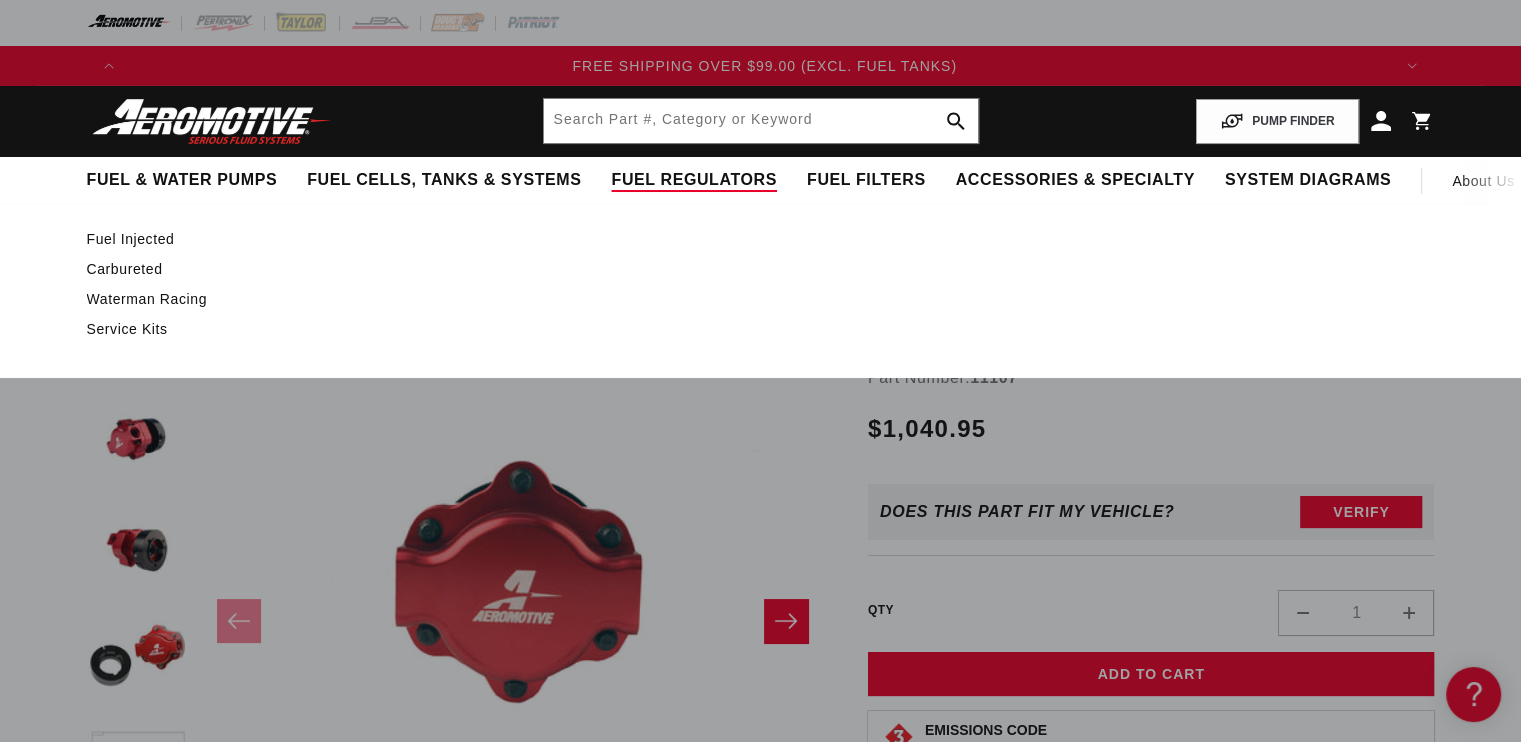 scroll, scrollTop: 0, scrollLeft: 2536, axis: horizontal 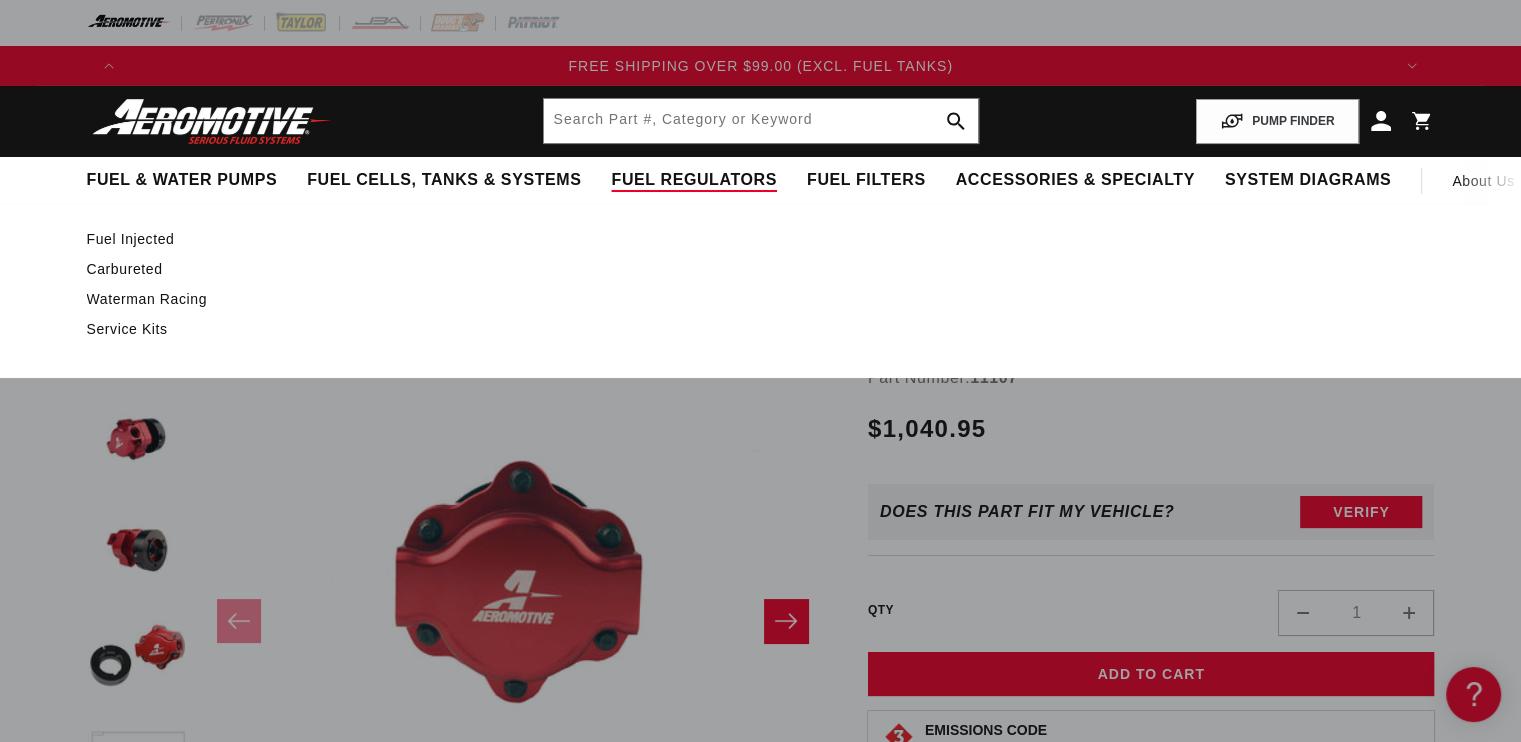 click on "Fuel Injected" at bounding box center (751, 239) 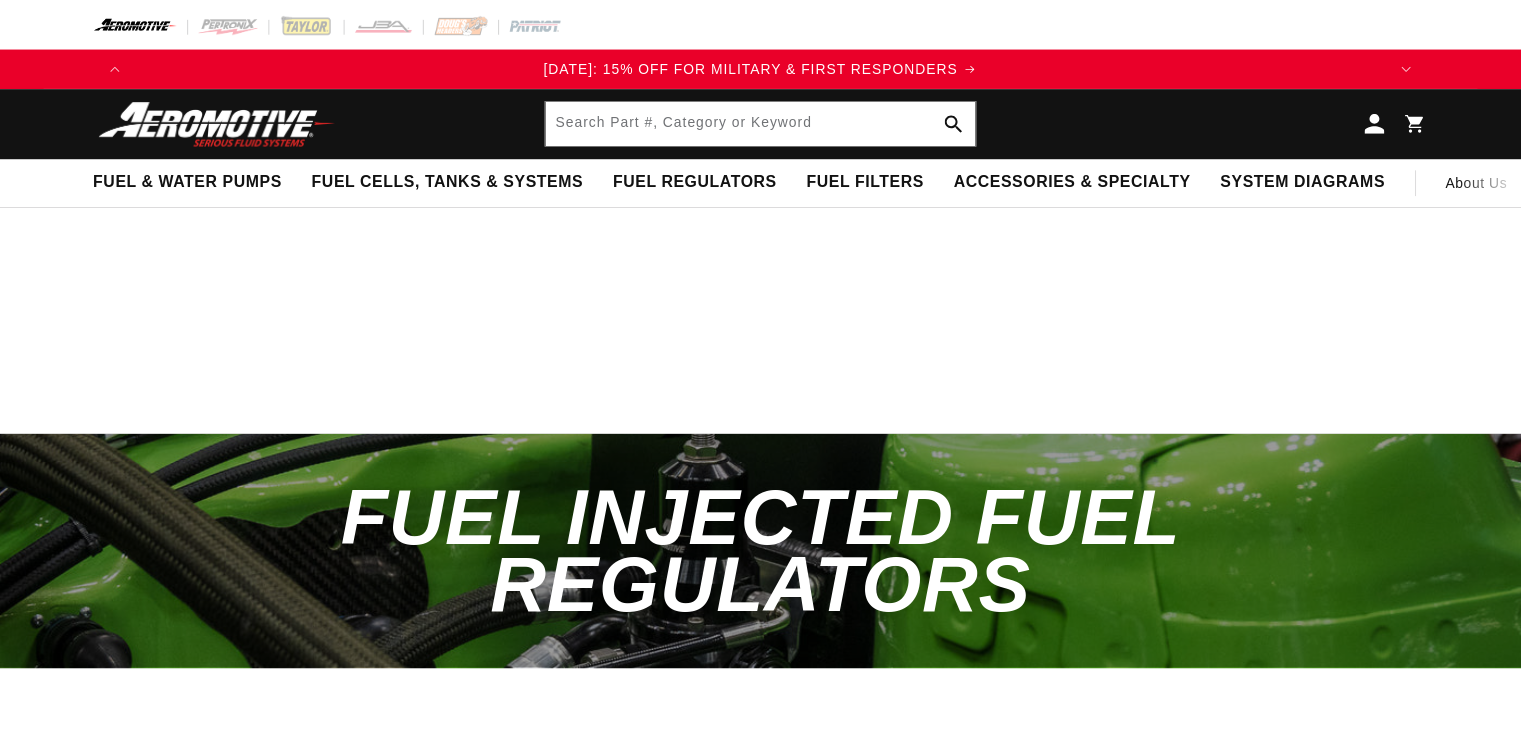 scroll, scrollTop: 0, scrollLeft: 0, axis: both 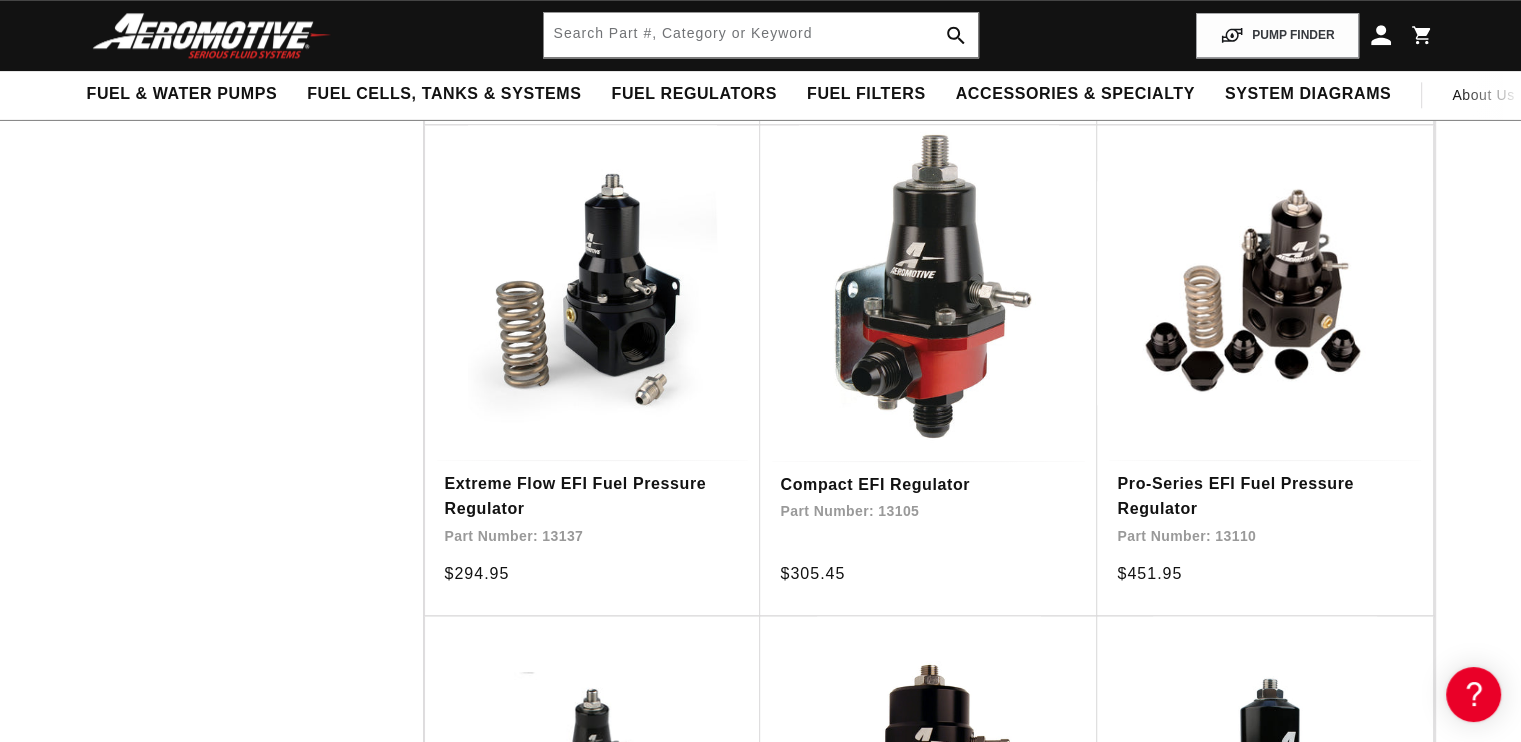 drag, startPoint x: 1532, startPoint y: 78, endPoint x: 1502, endPoint y: 335, distance: 258.74506 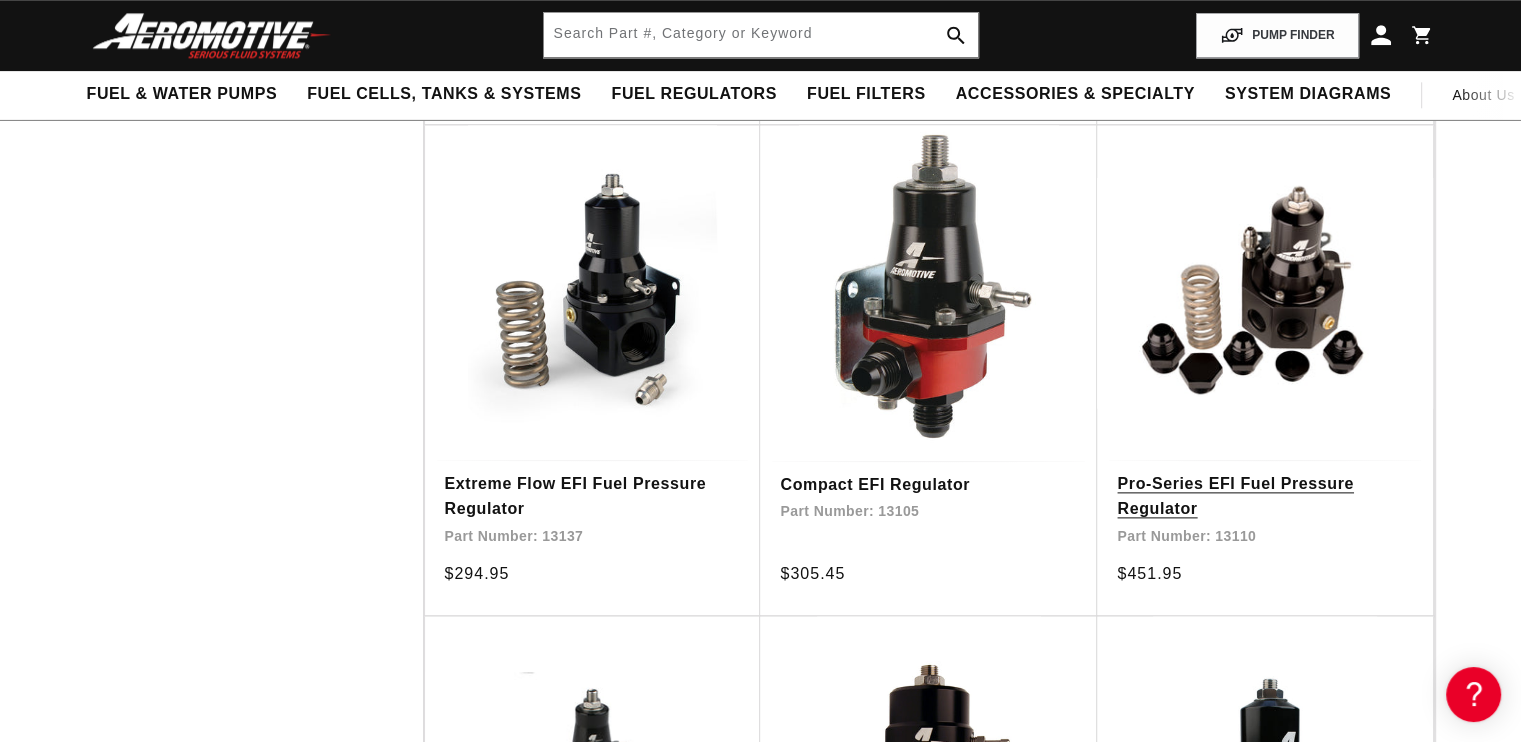 click on "Pro-Series EFI Fuel Pressure Regulator" at bounding box center [1265, 496] 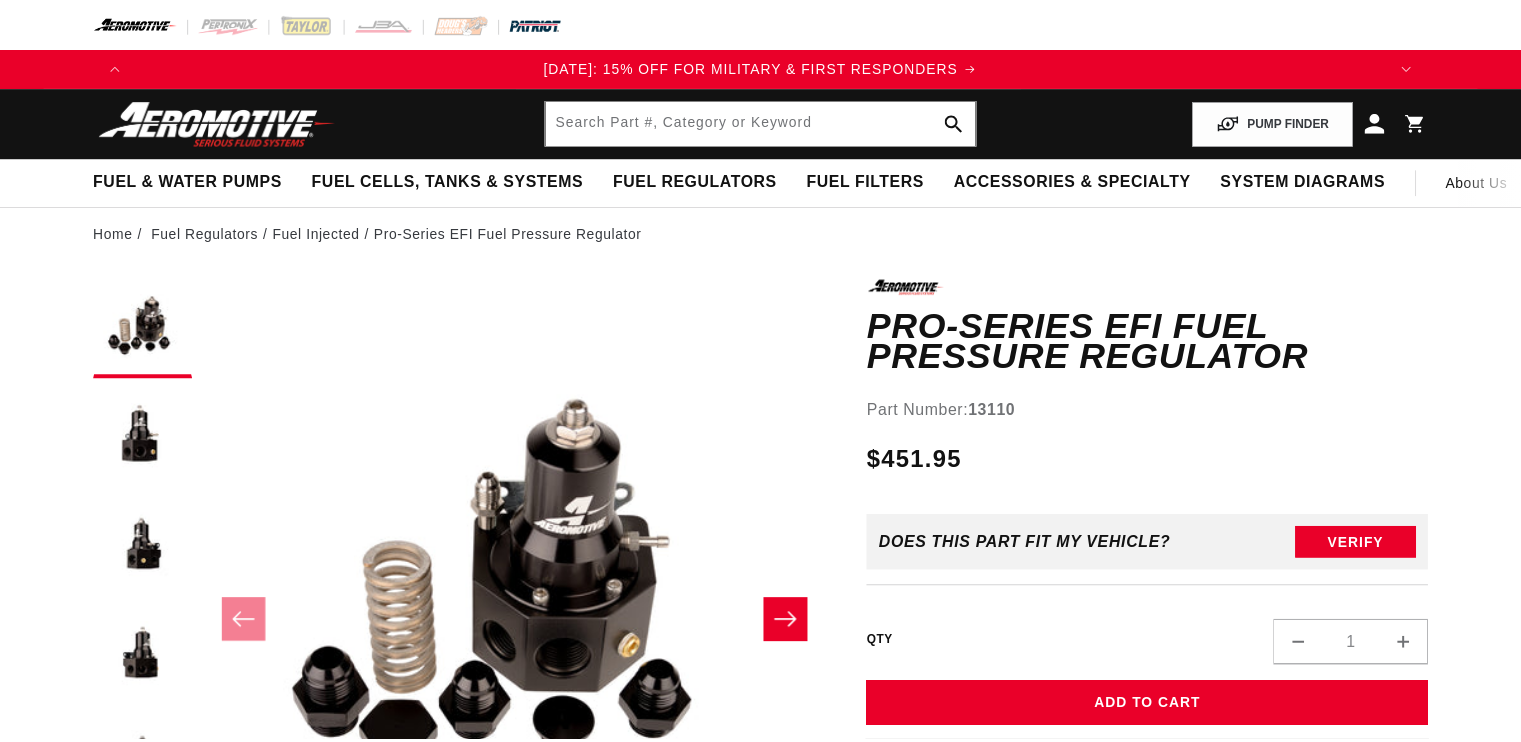 scroll, scrollTop: 0, scrollLeft: 0, axis: both 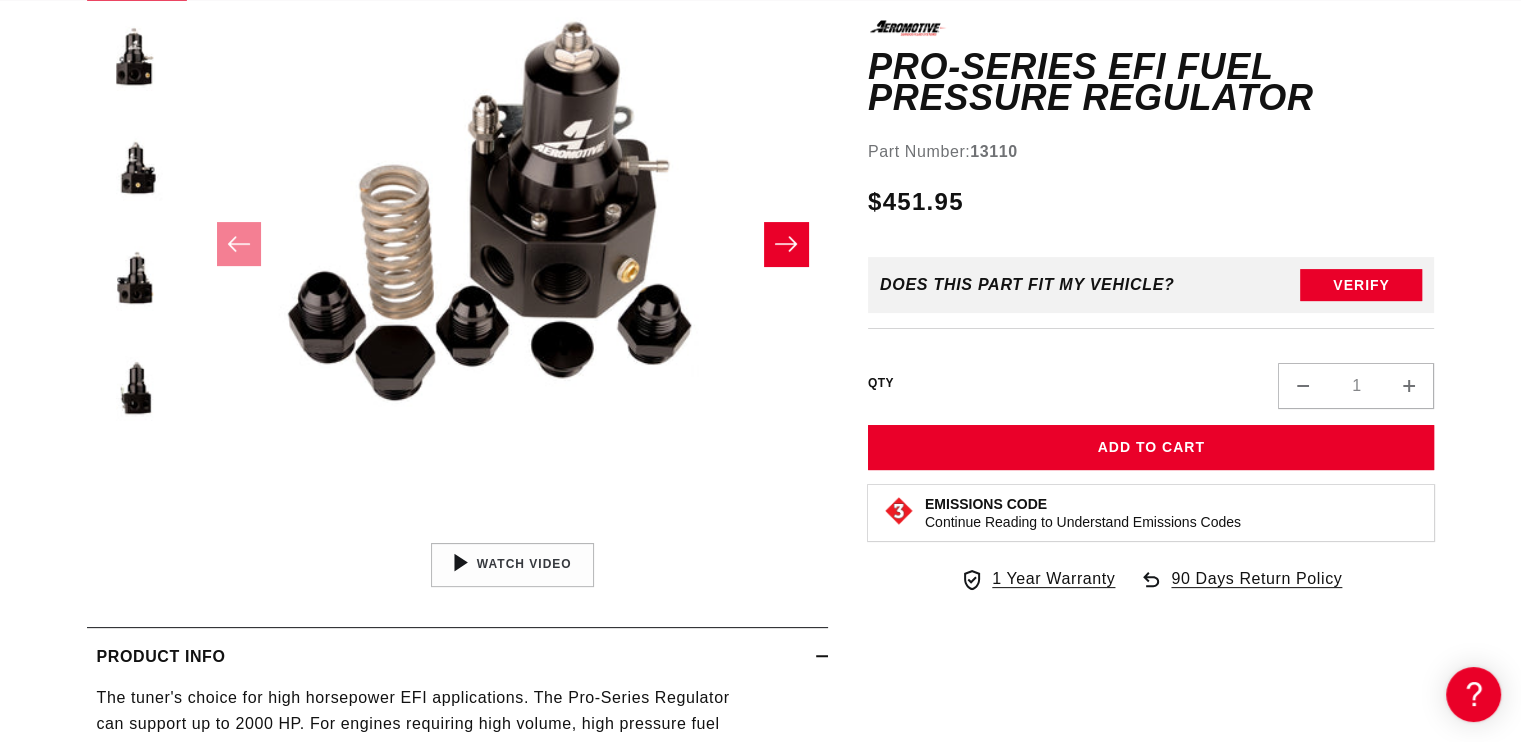 click 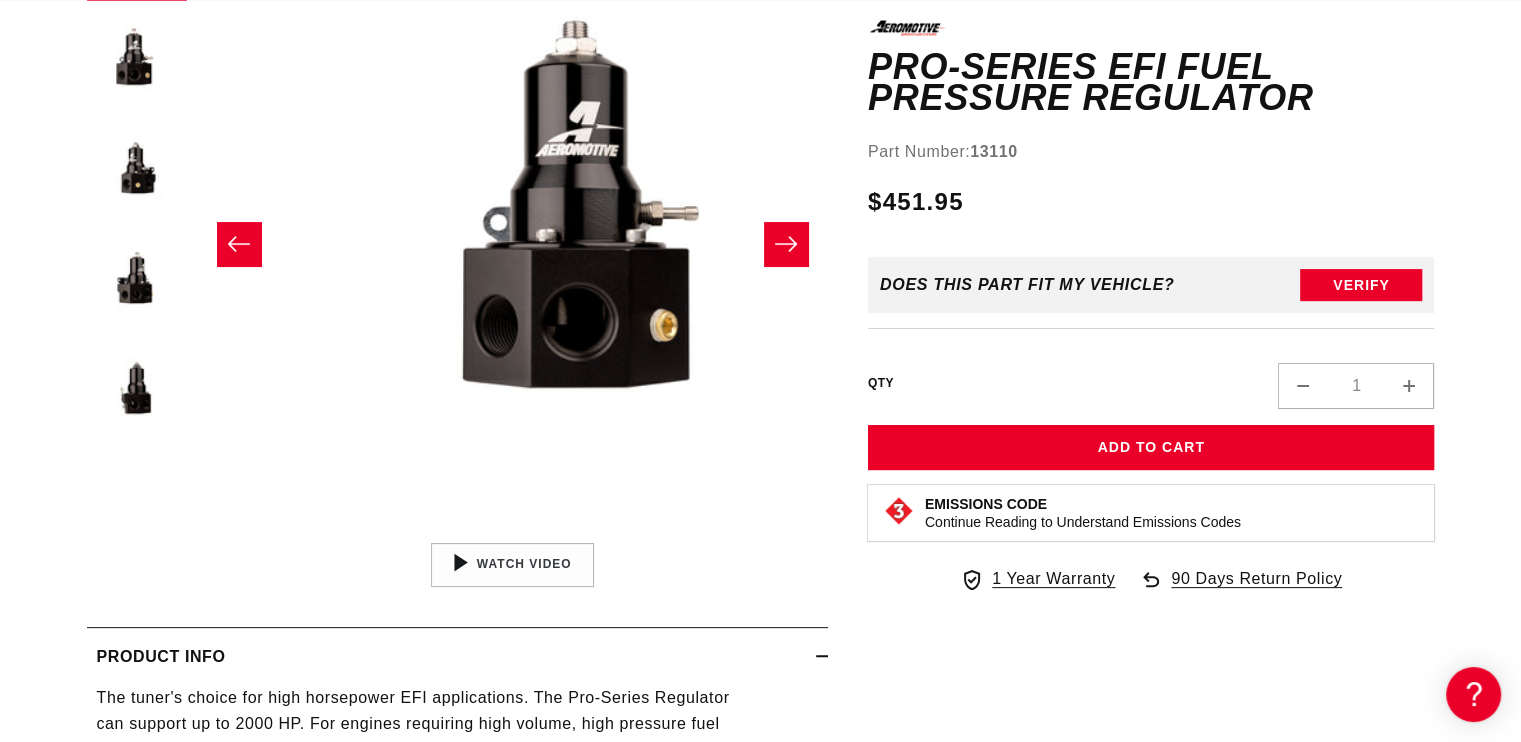 scroll, scrollTop: 0, scrollLeft: 631, axis: horizontal 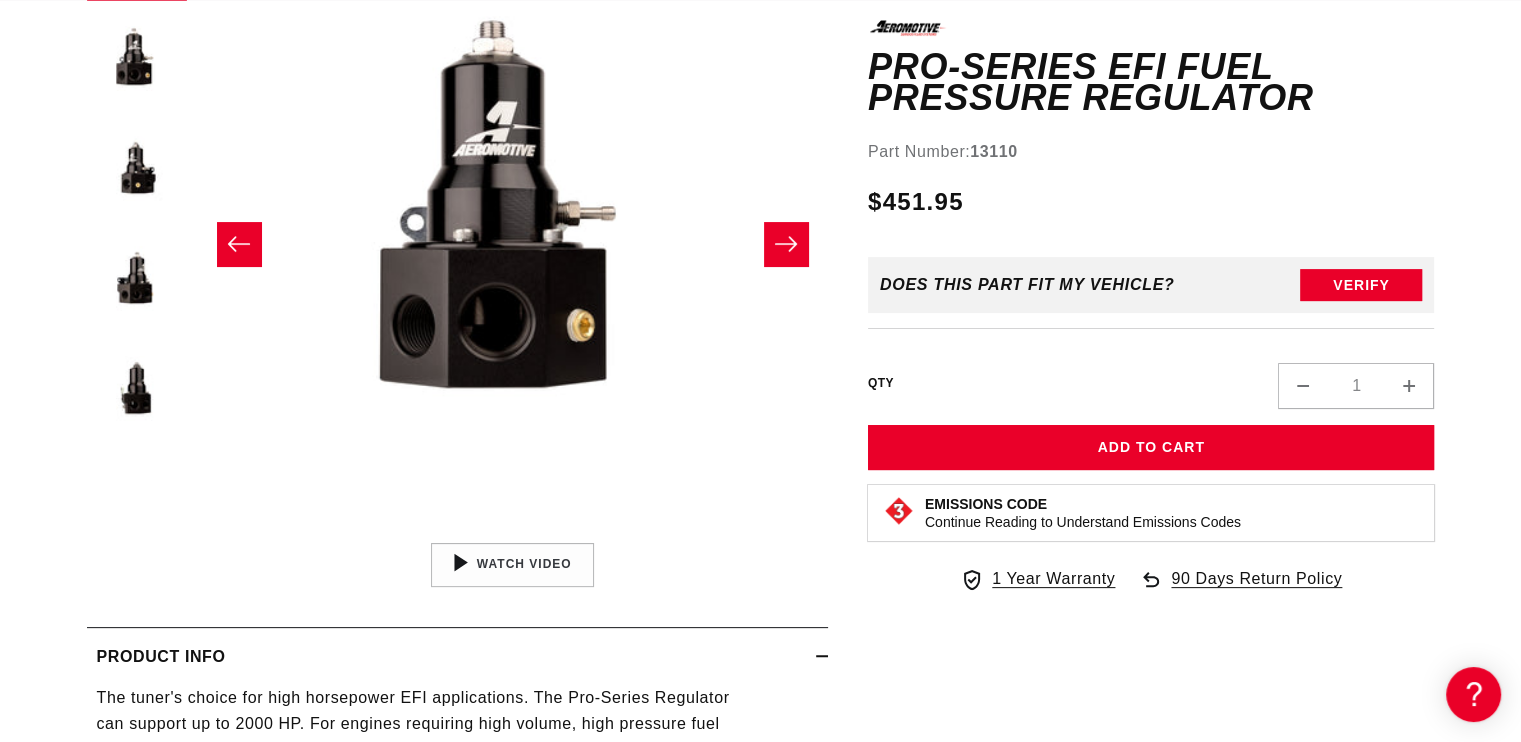 click 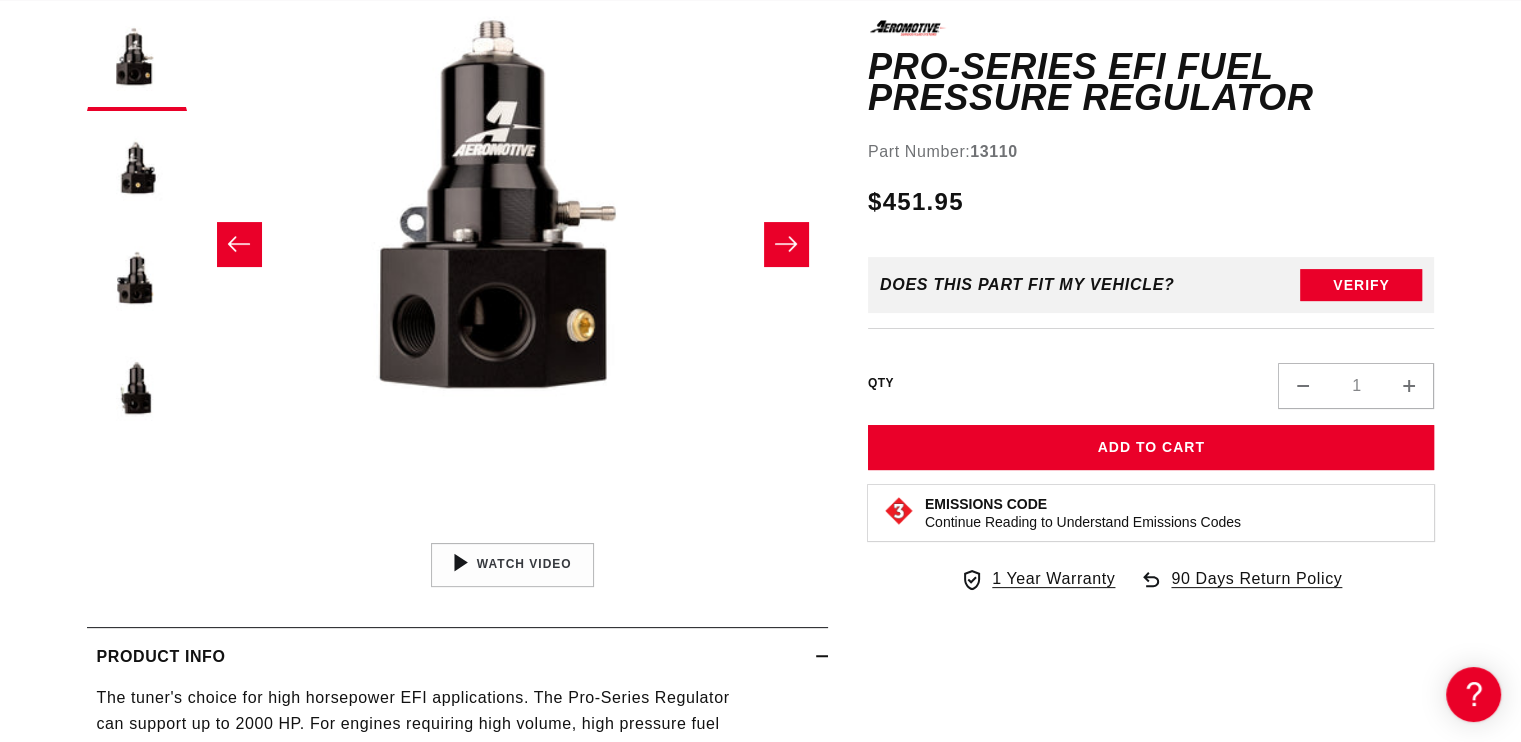 scroll, scrollTop: 0, scrollLeft: 327, axis: horizontal 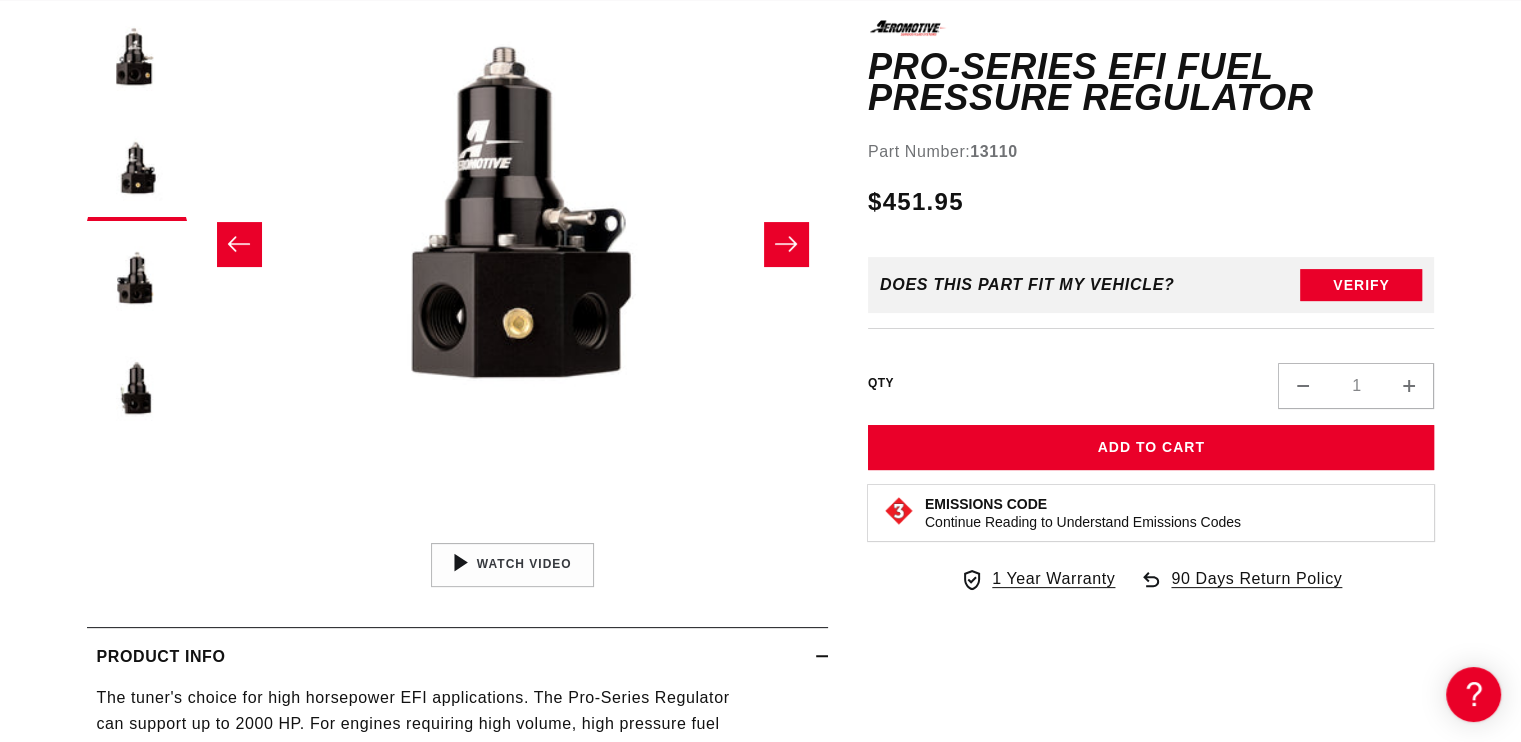 click 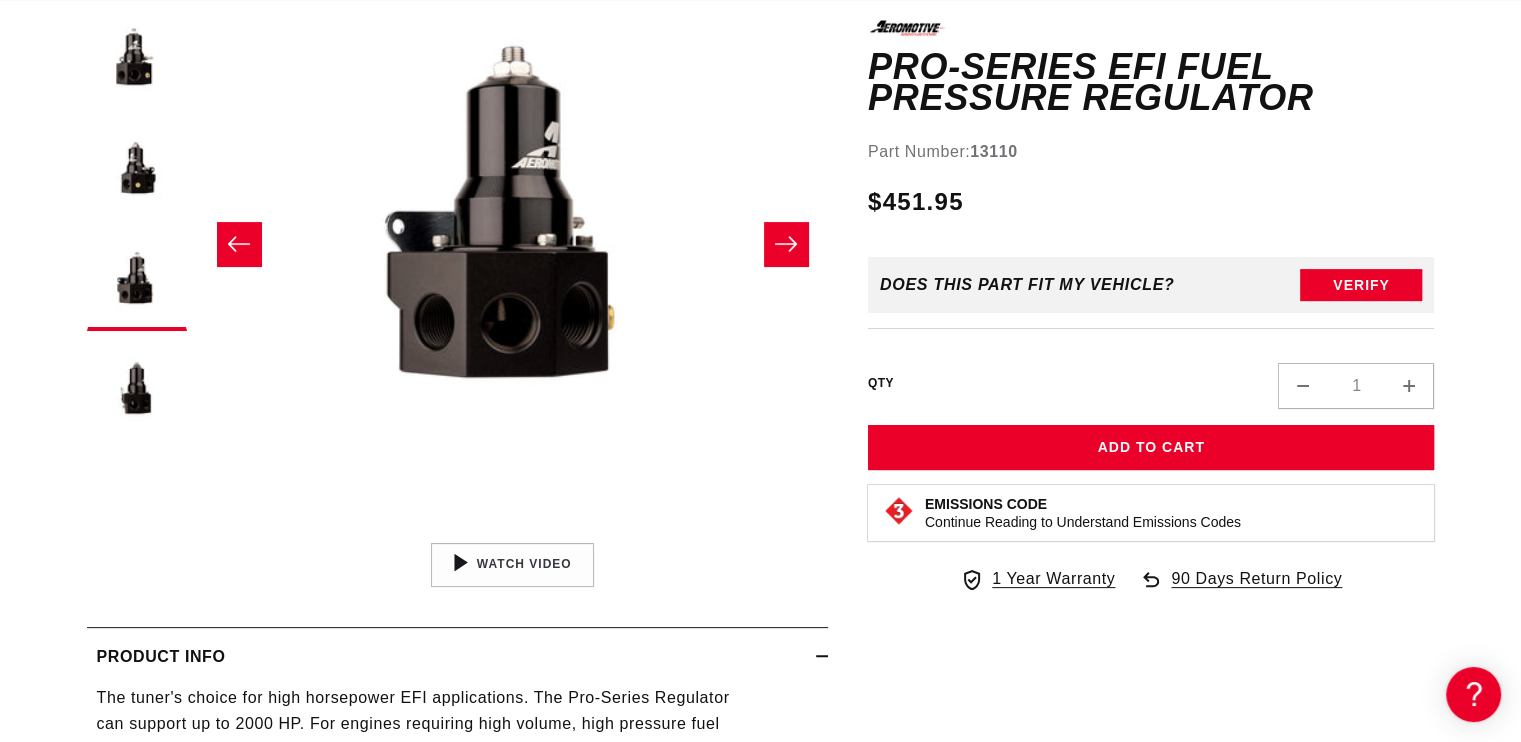 click 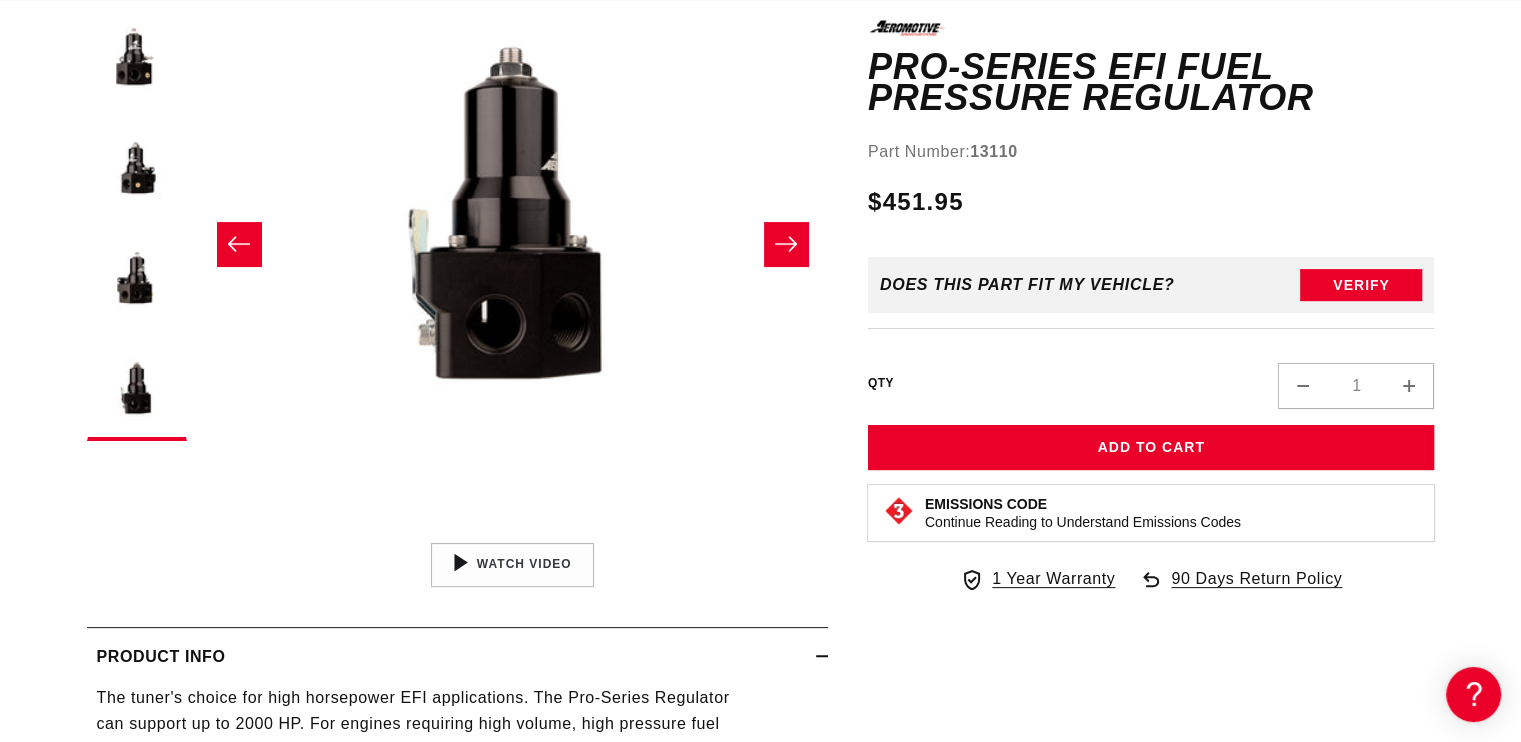 click 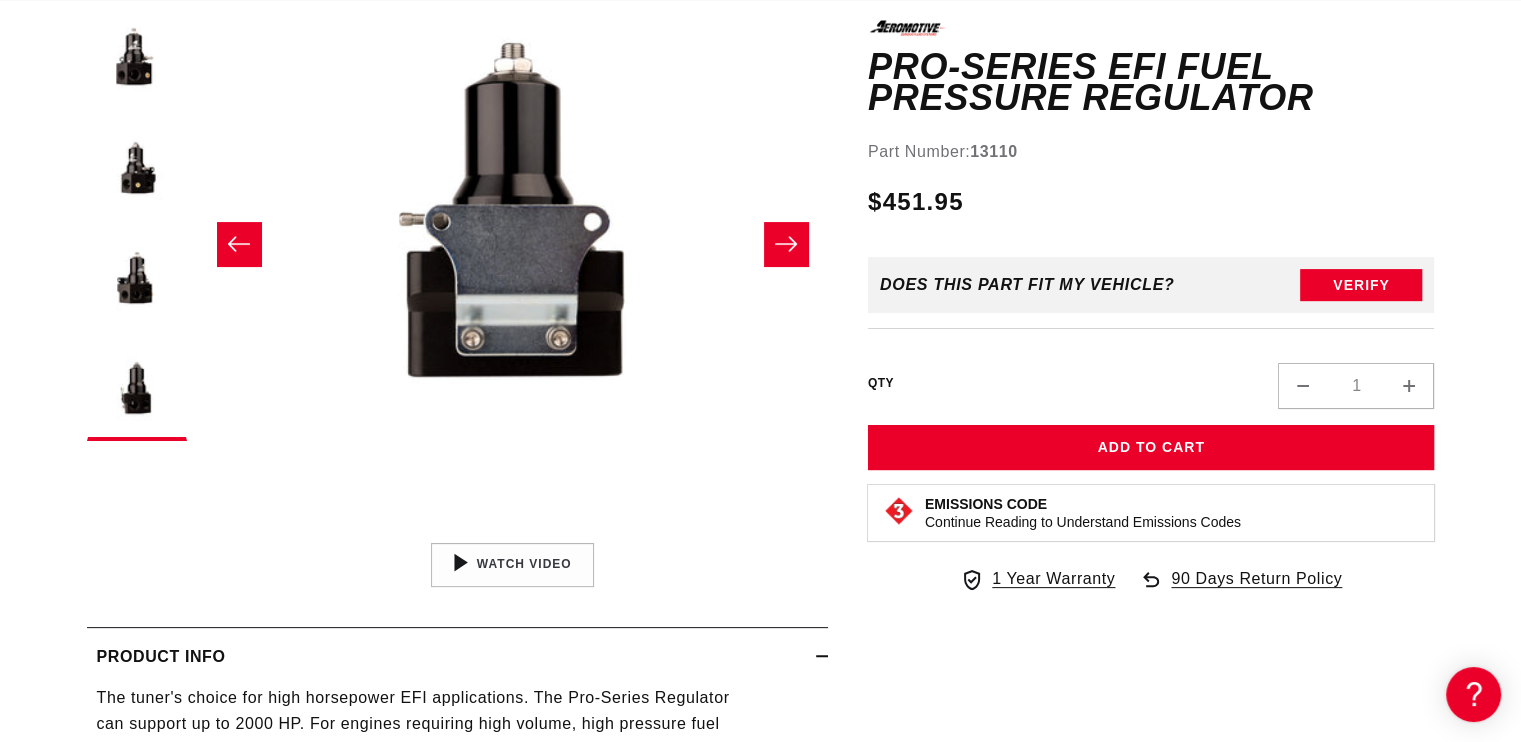 scroll, scrollTop: 0, scrollLeft: 3156, axis: horizontal 